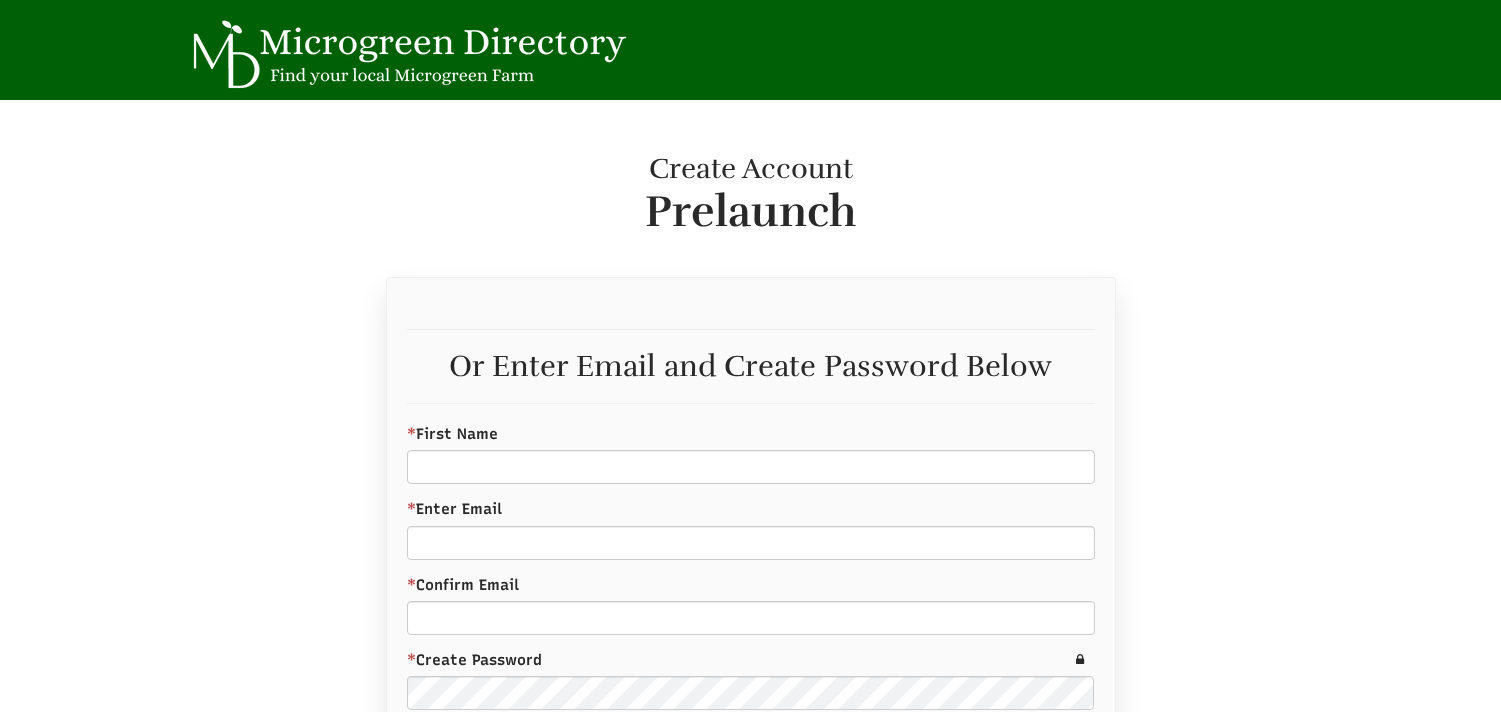 scroll, scrollTop: 0, scrollLeft: 0, axis: both 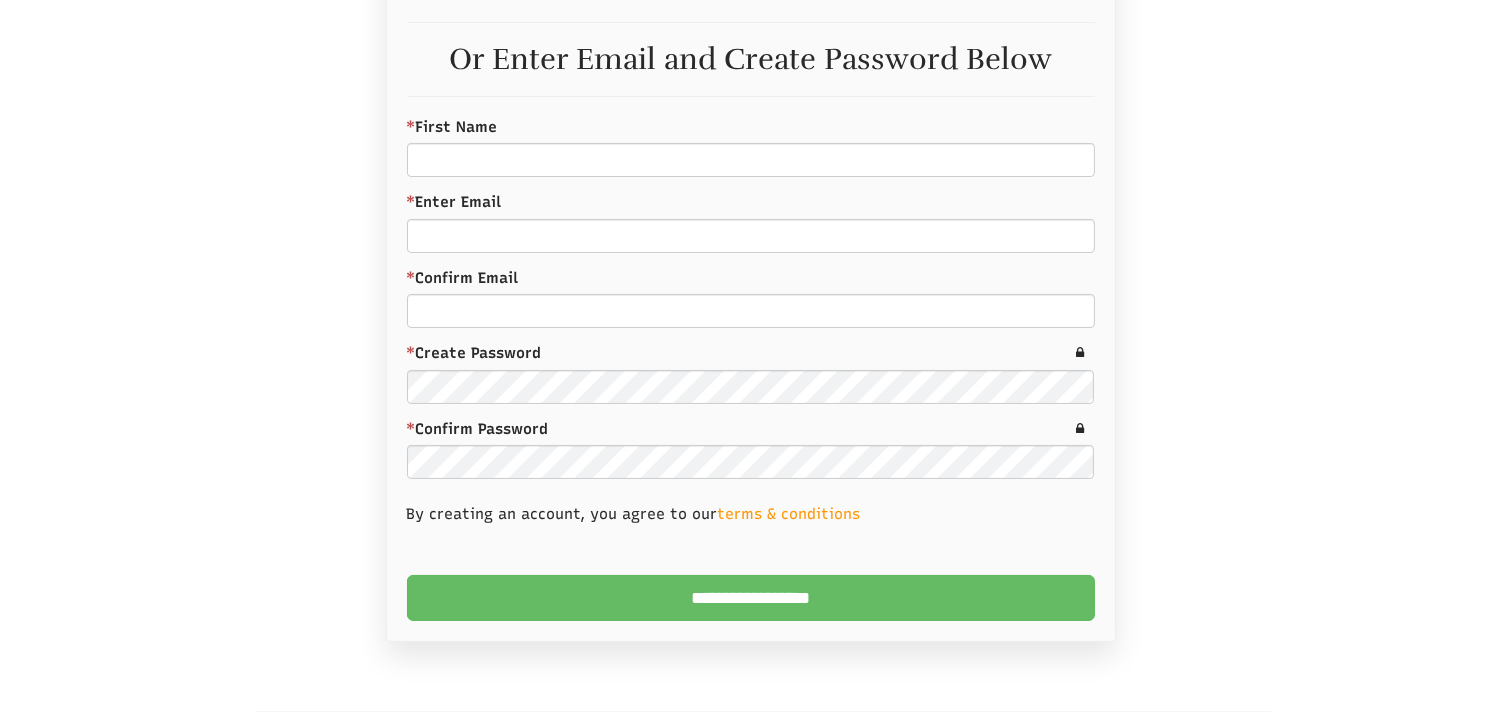 click on "**********" at bounding box center [751, 598] 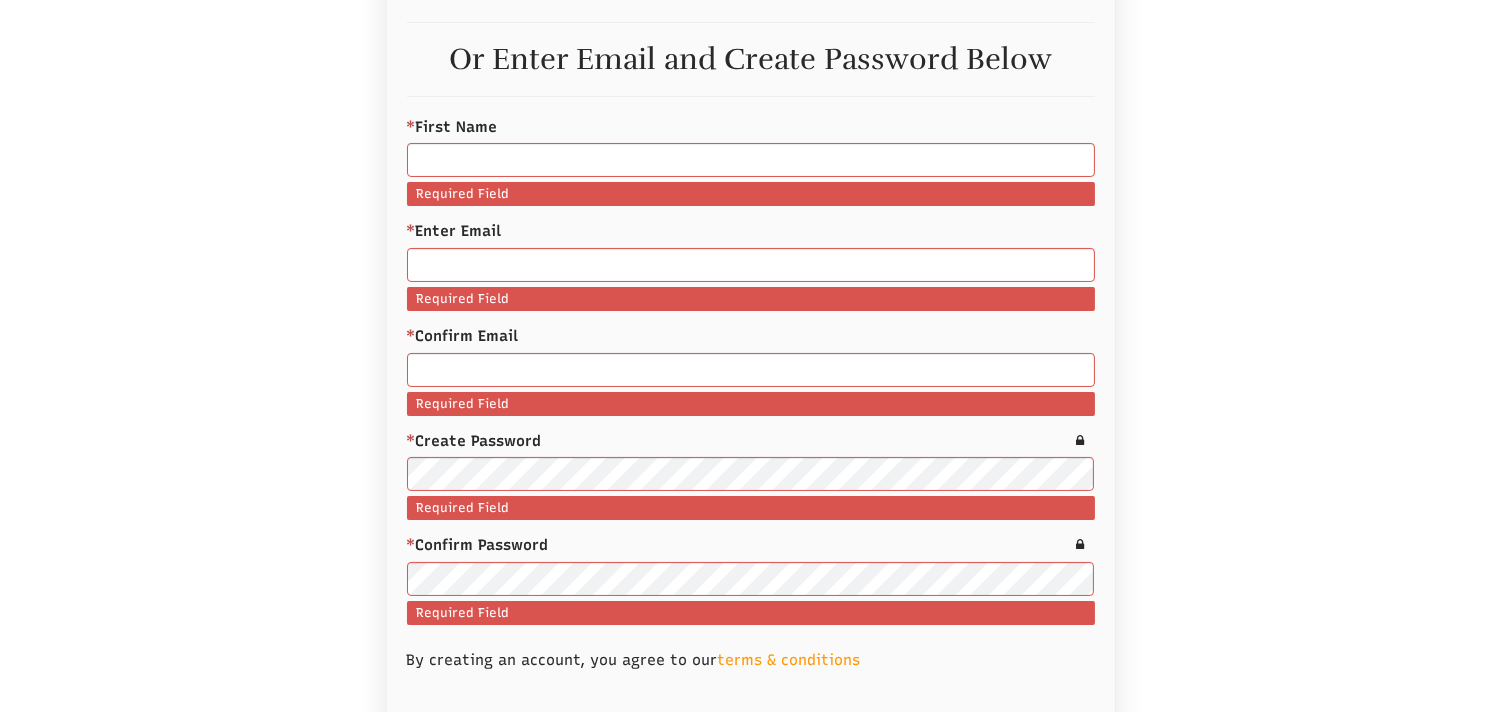type on "**********" 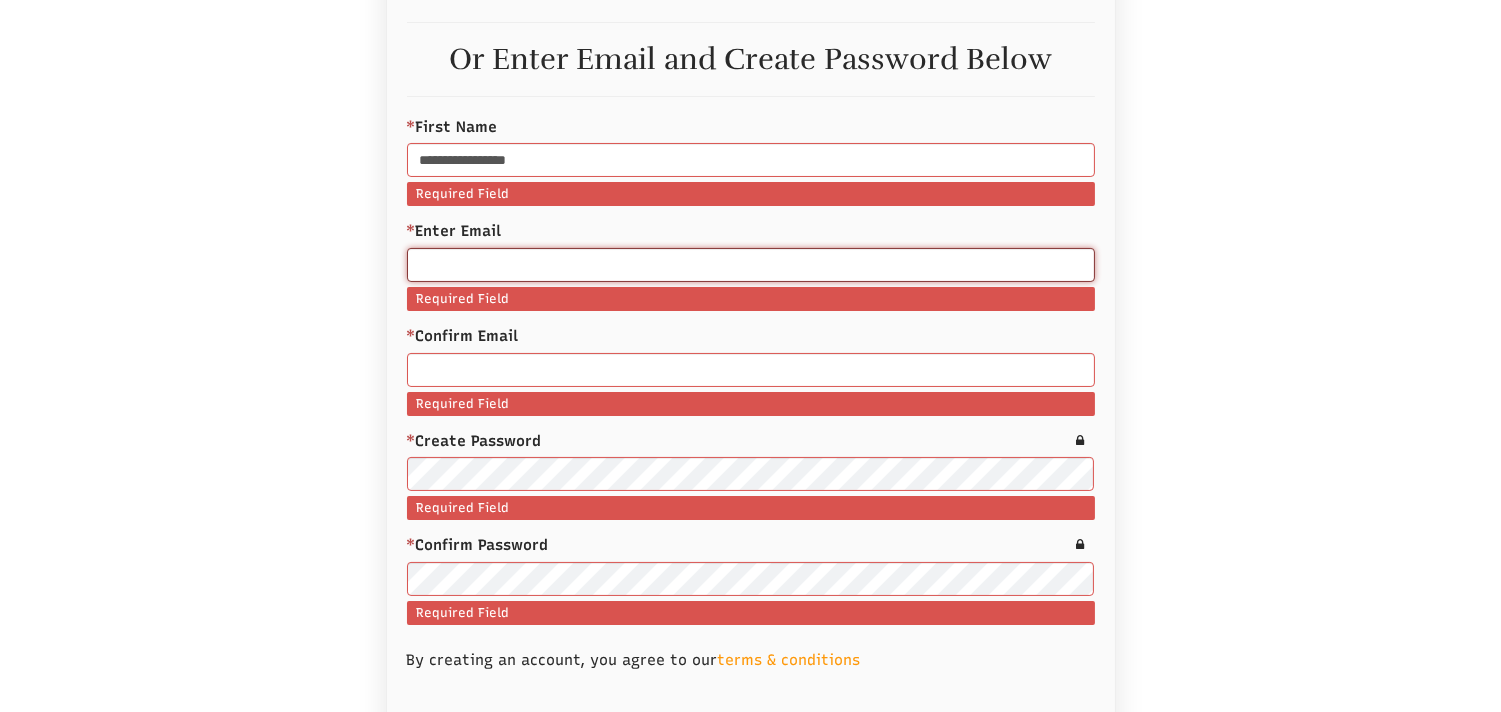 type on "**********" 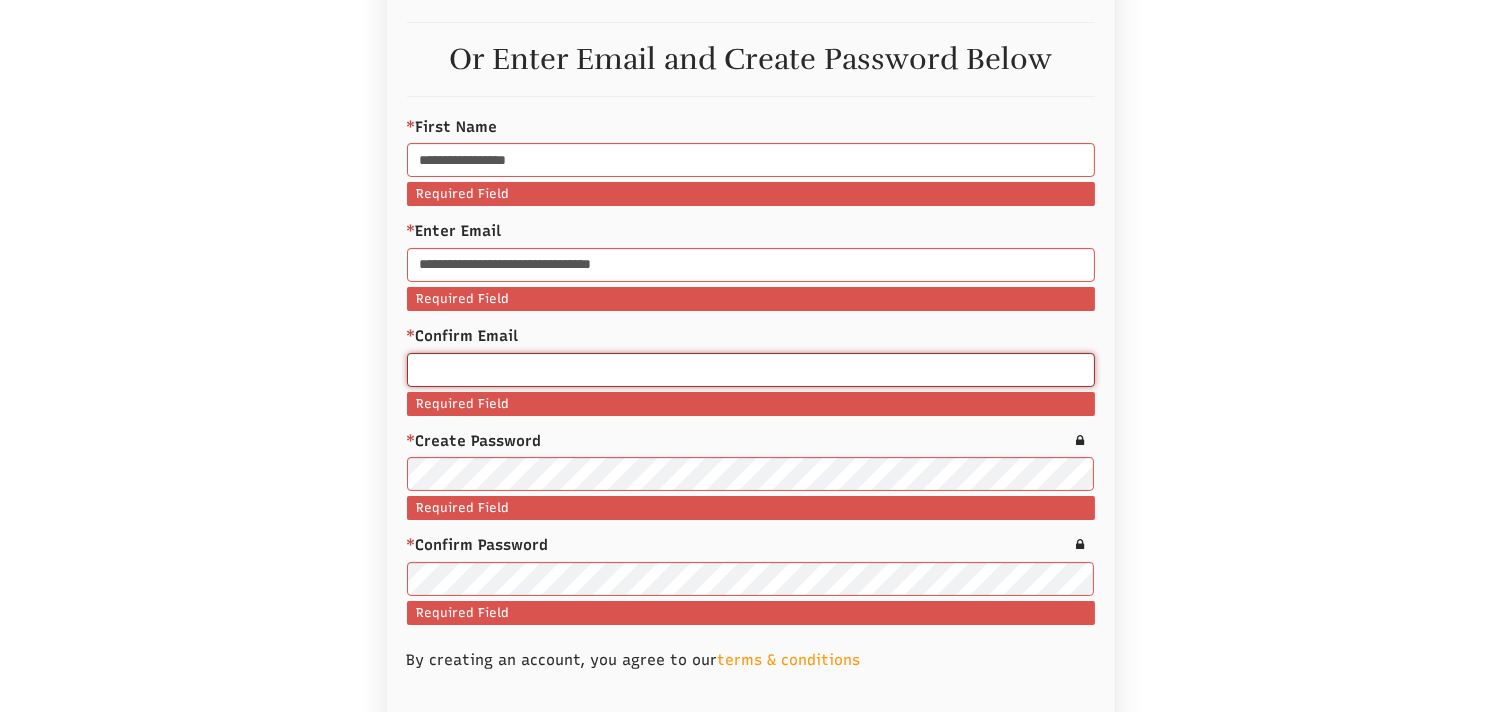 type on "**********" 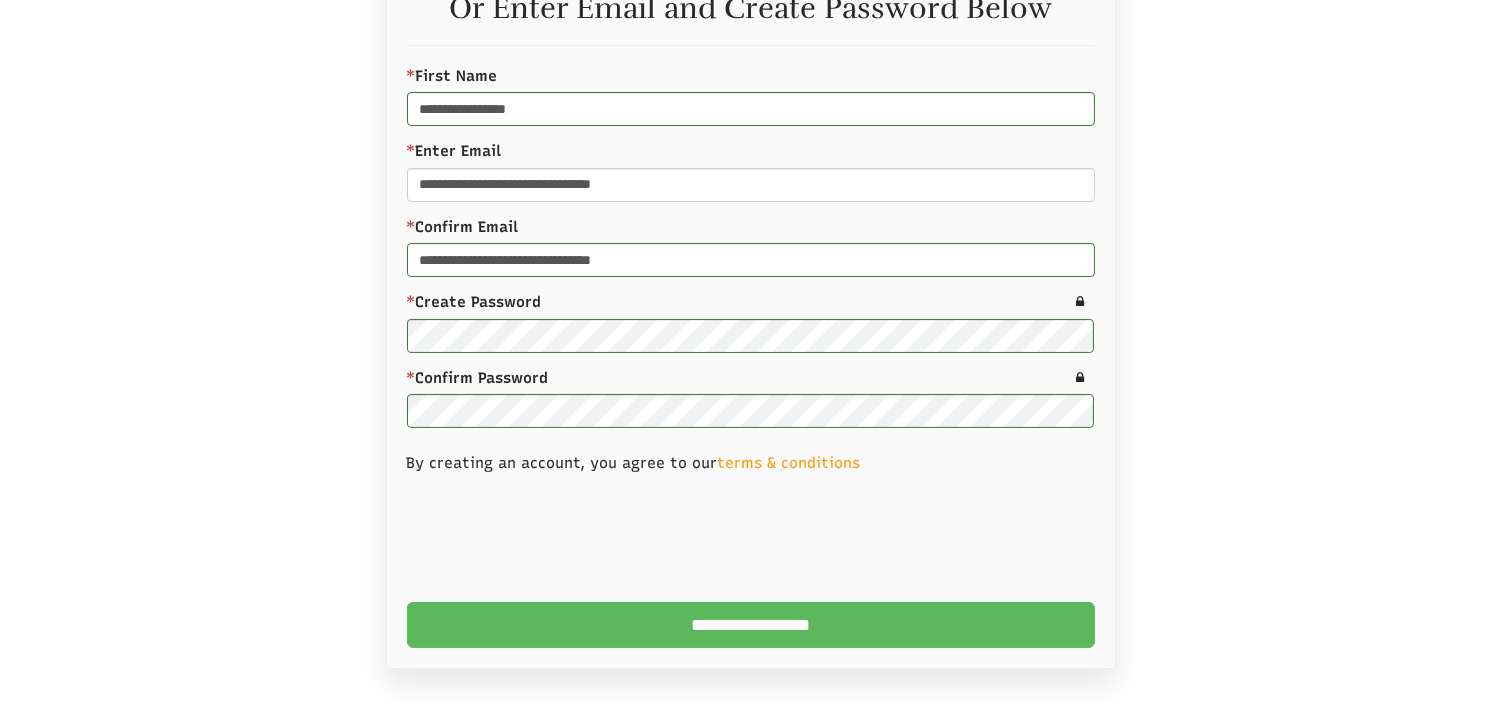 scroll, scrollTop: 473, scrollLeft: 0, axis: vertical 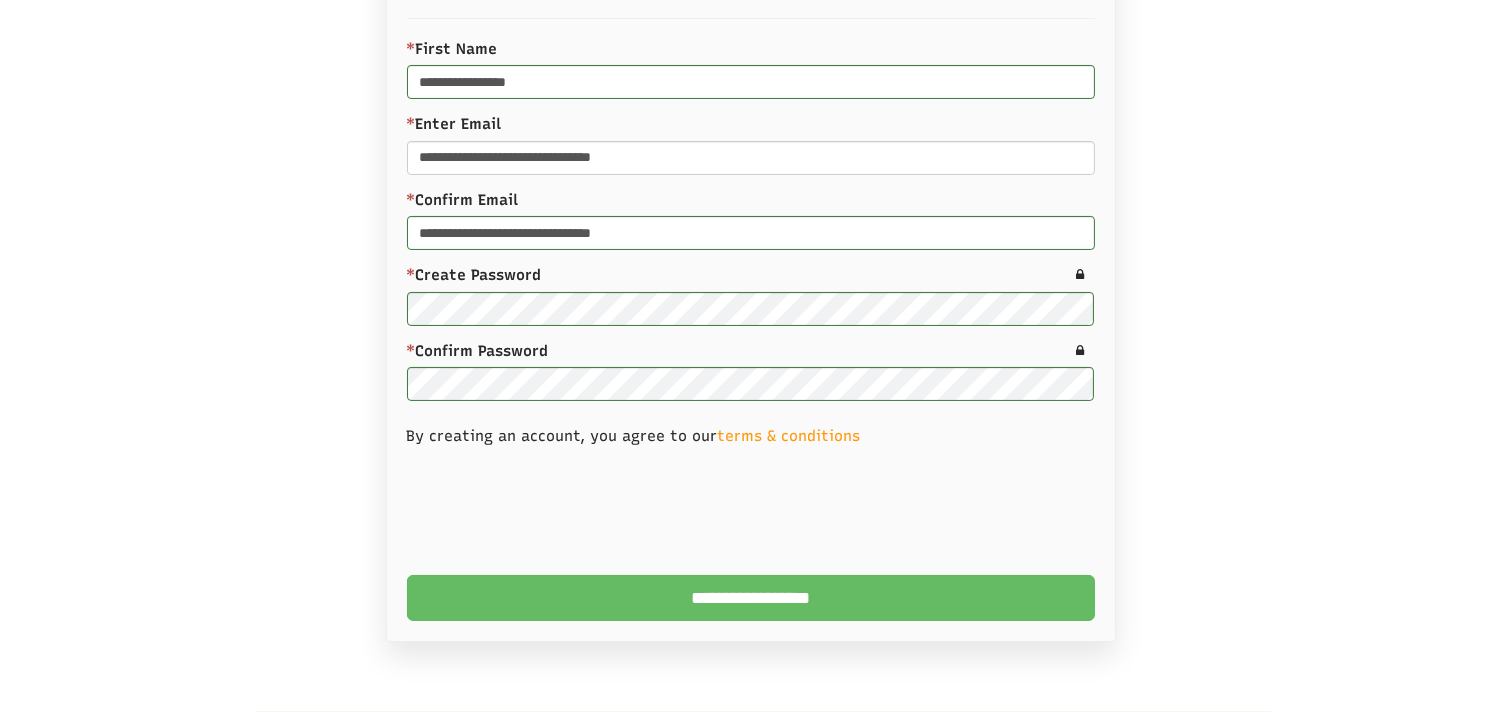 click on "**********" at bounding box center (751, 598) 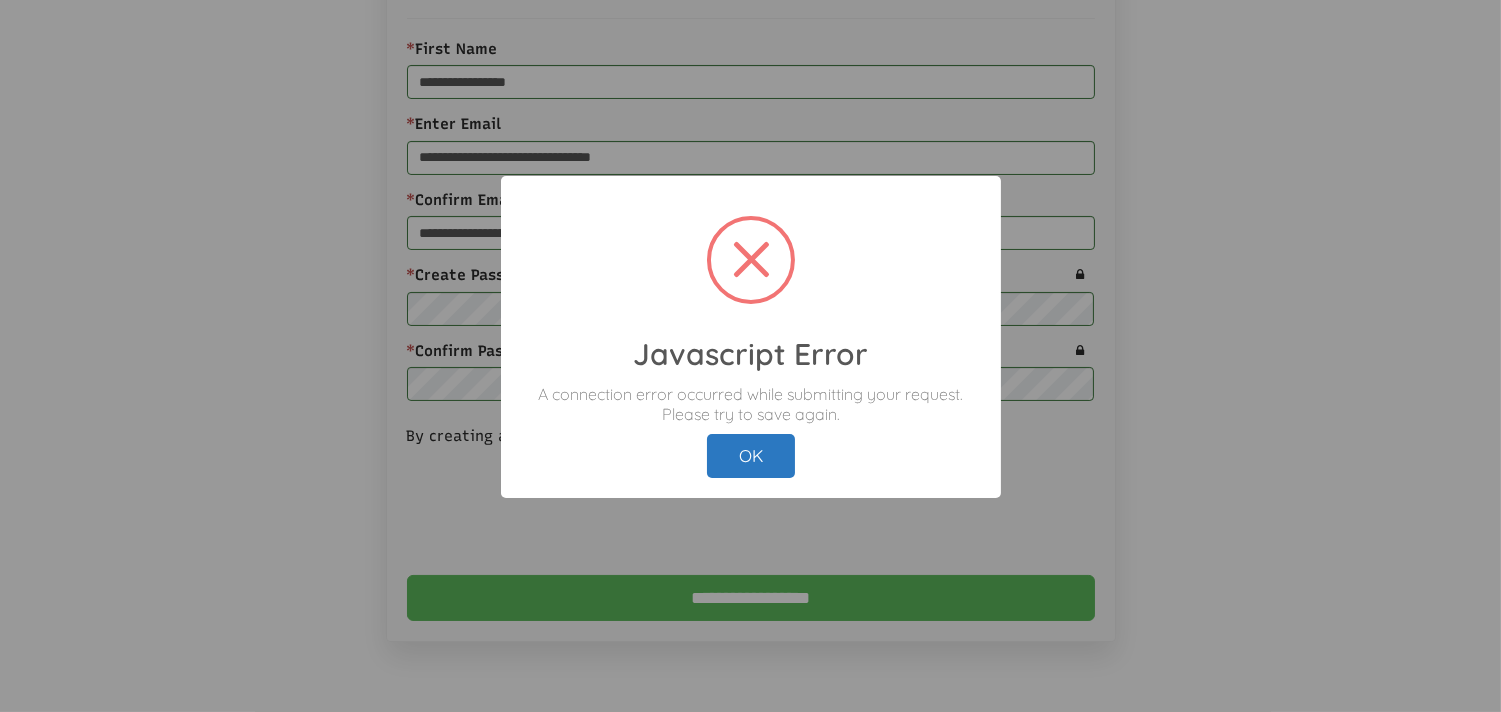 click on "OK" at bounding box center (751, 456) 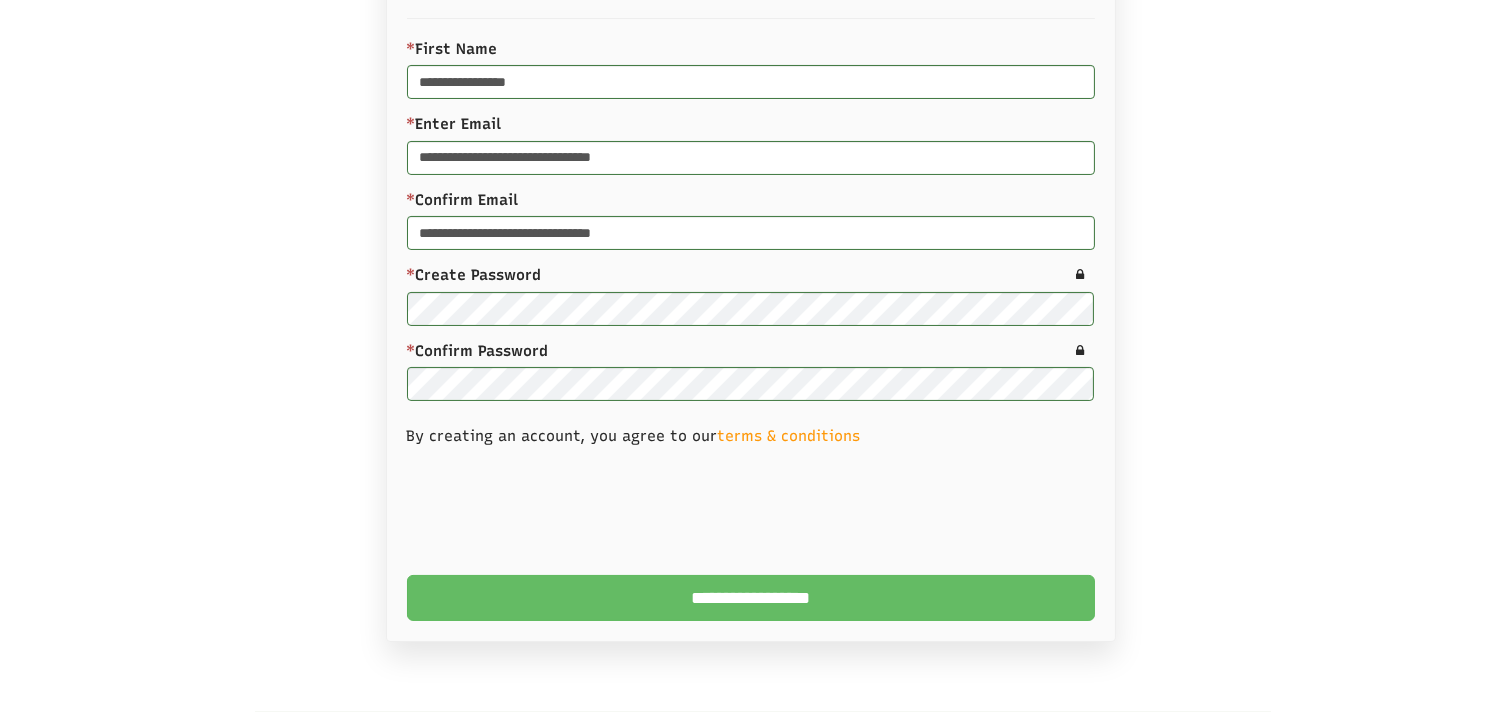 click on "**********" at bounding box center [751, 598] 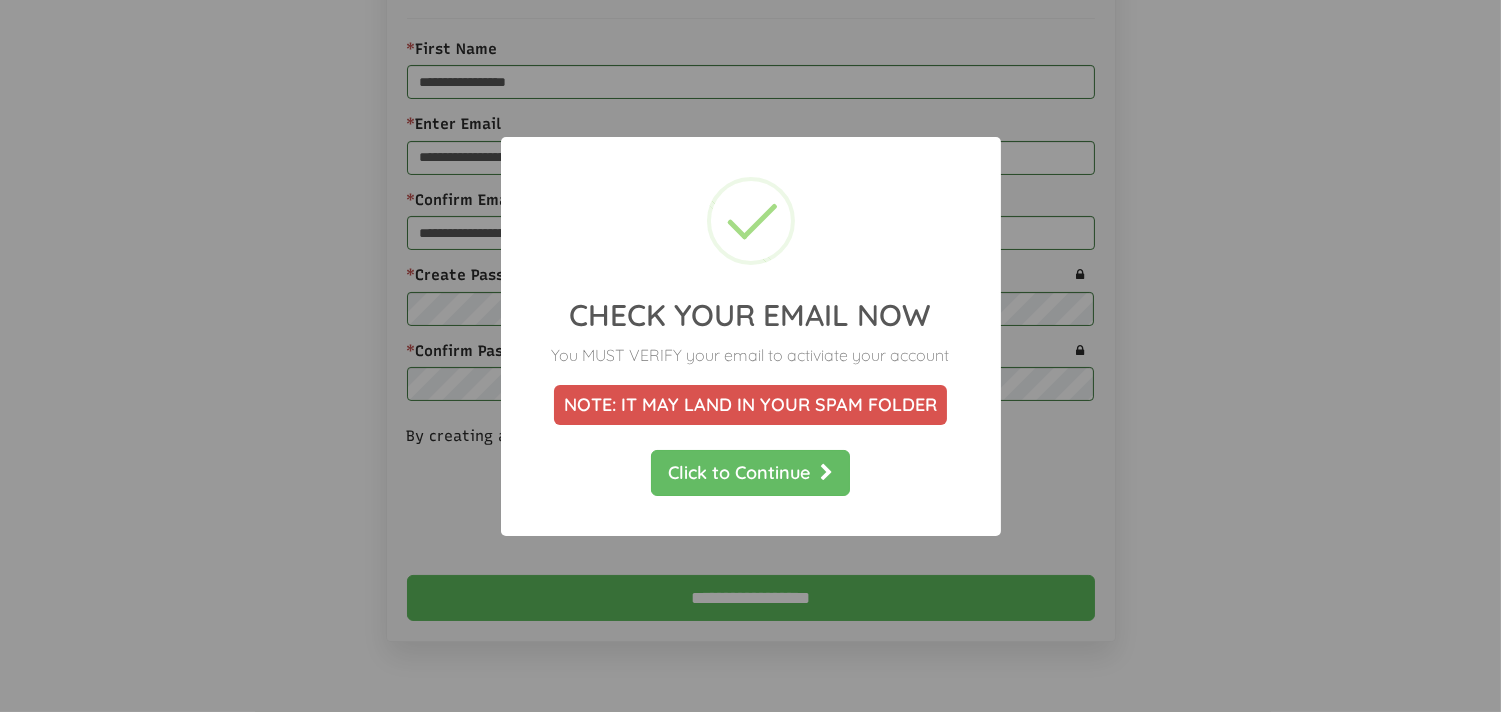 click on "Click to Continue" at bounding box center [750, 473] 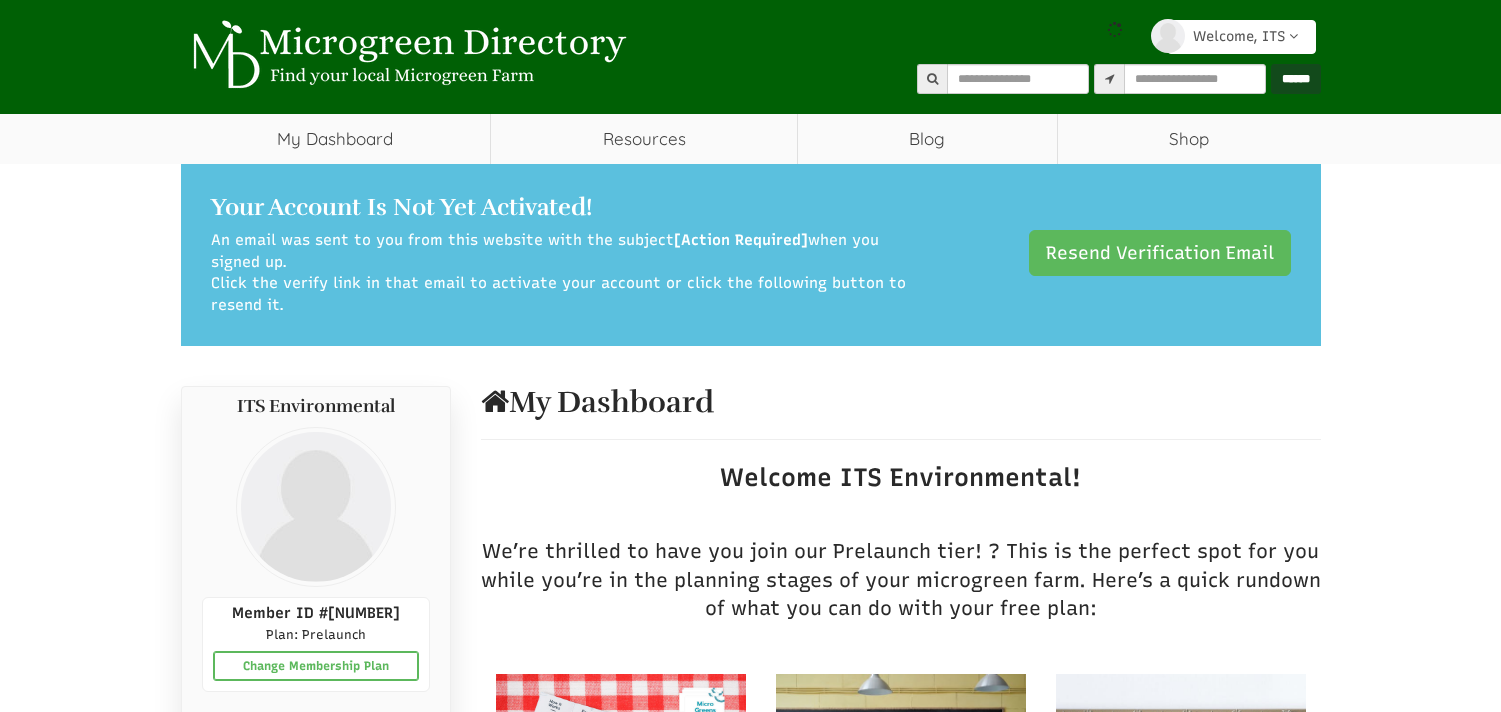 scroll, scrollTop: 0, scrollLeft: 0, axis: both 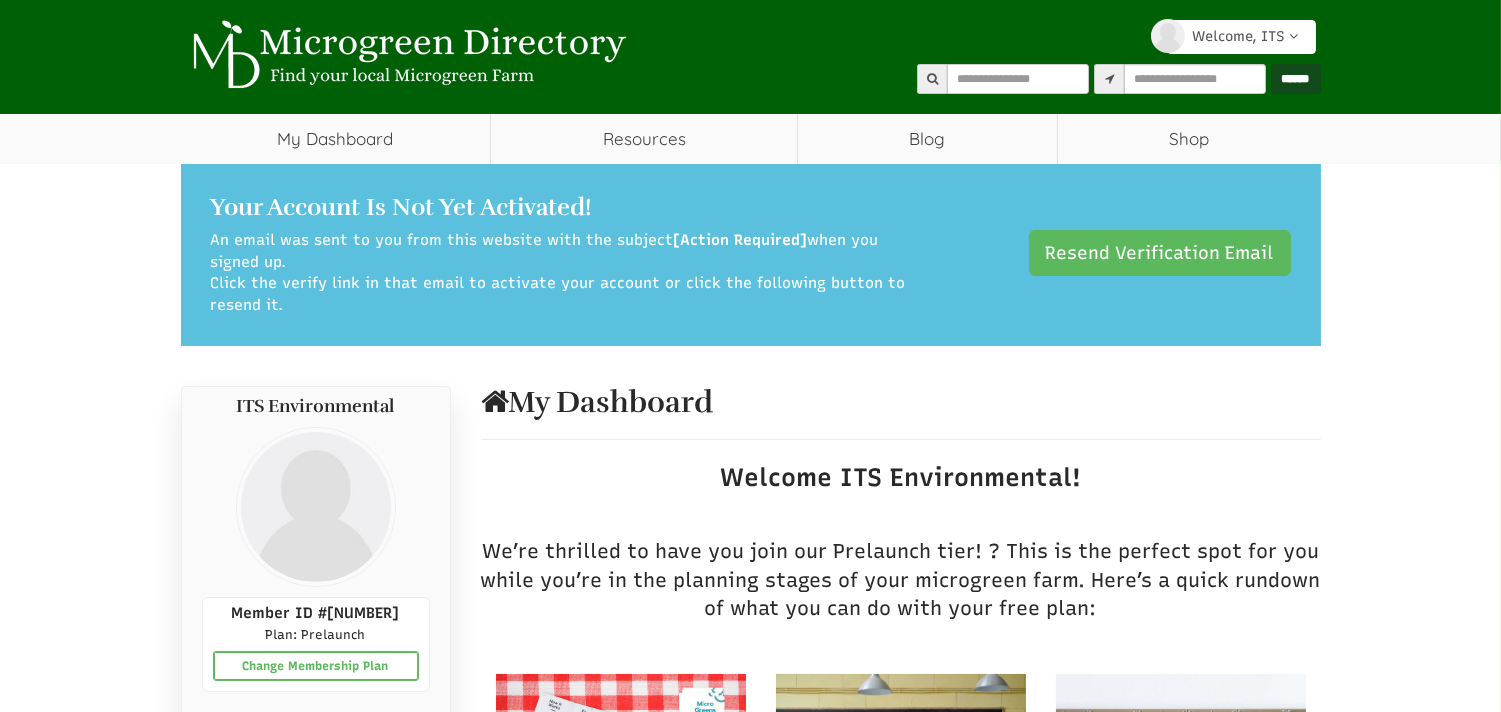 select 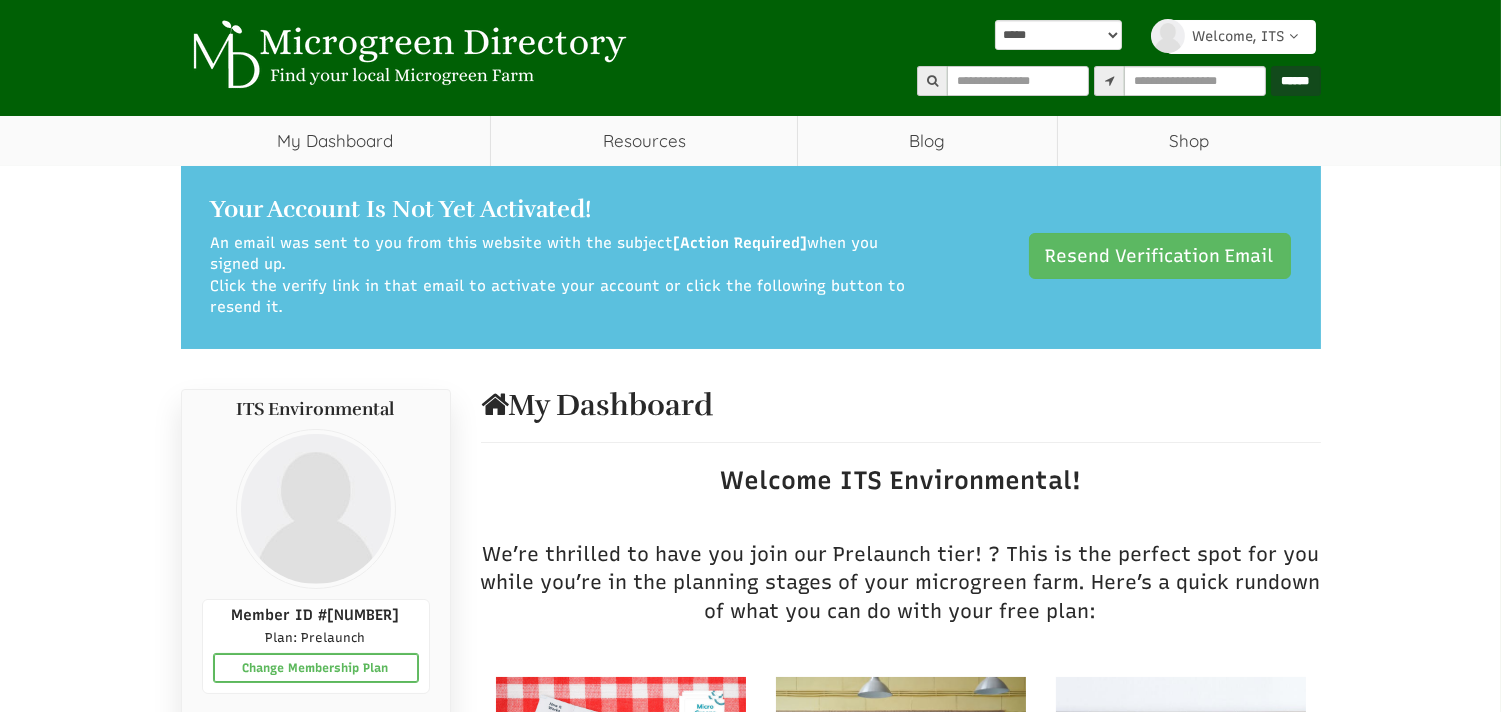click on "Resend Verification Email" at bounding box center [1160, 256] 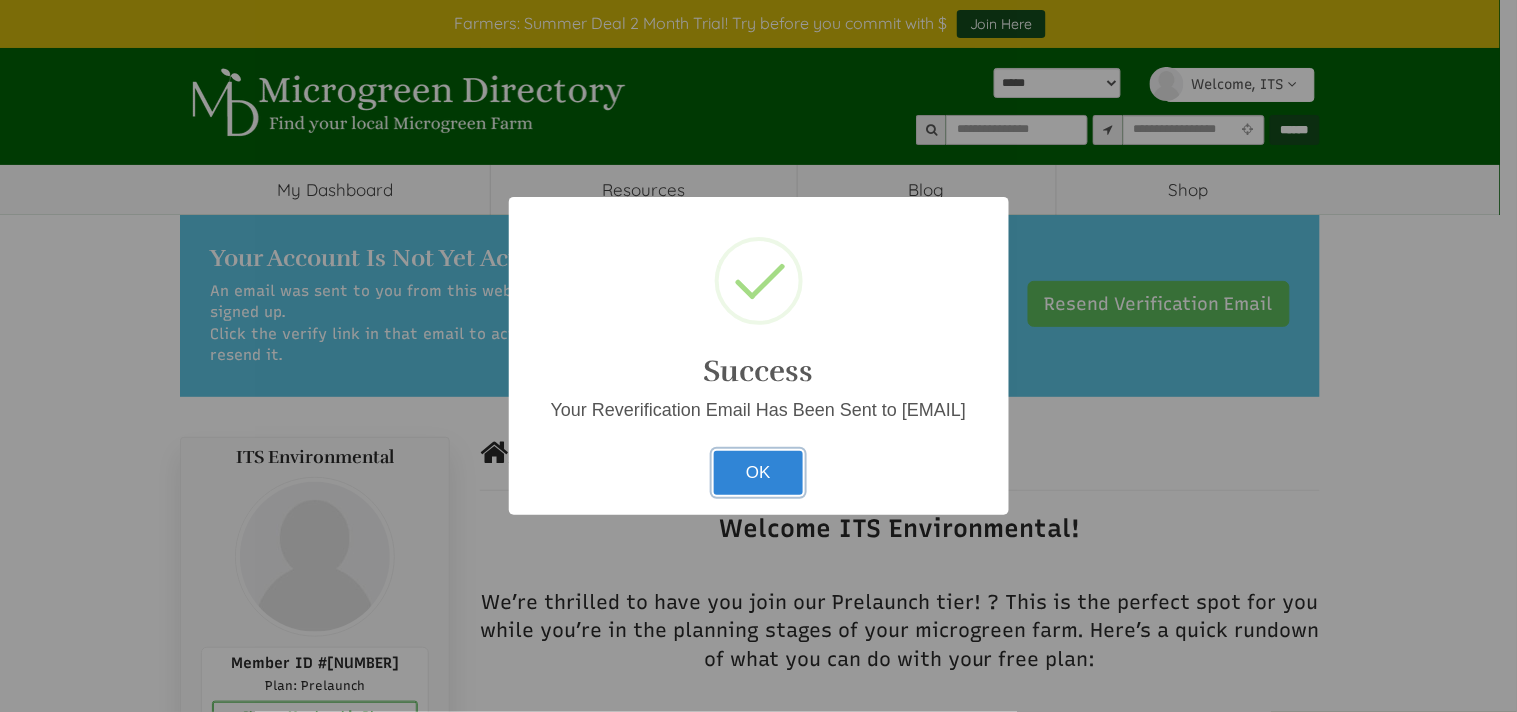 type 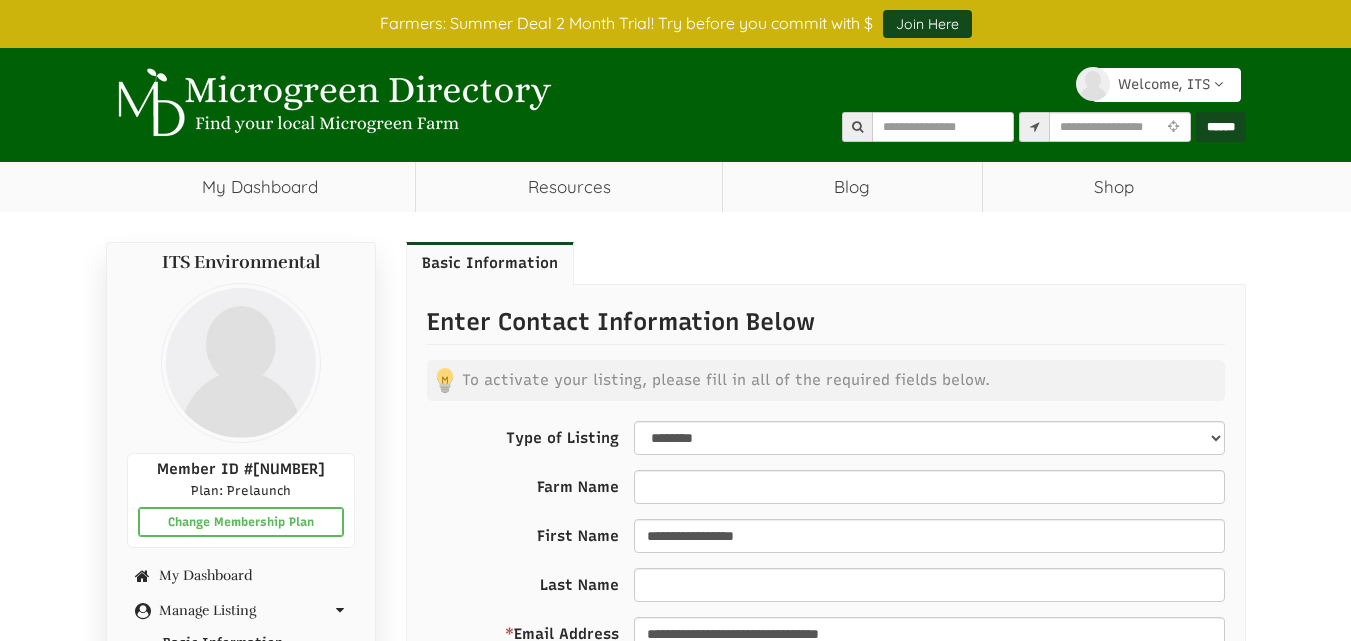 select 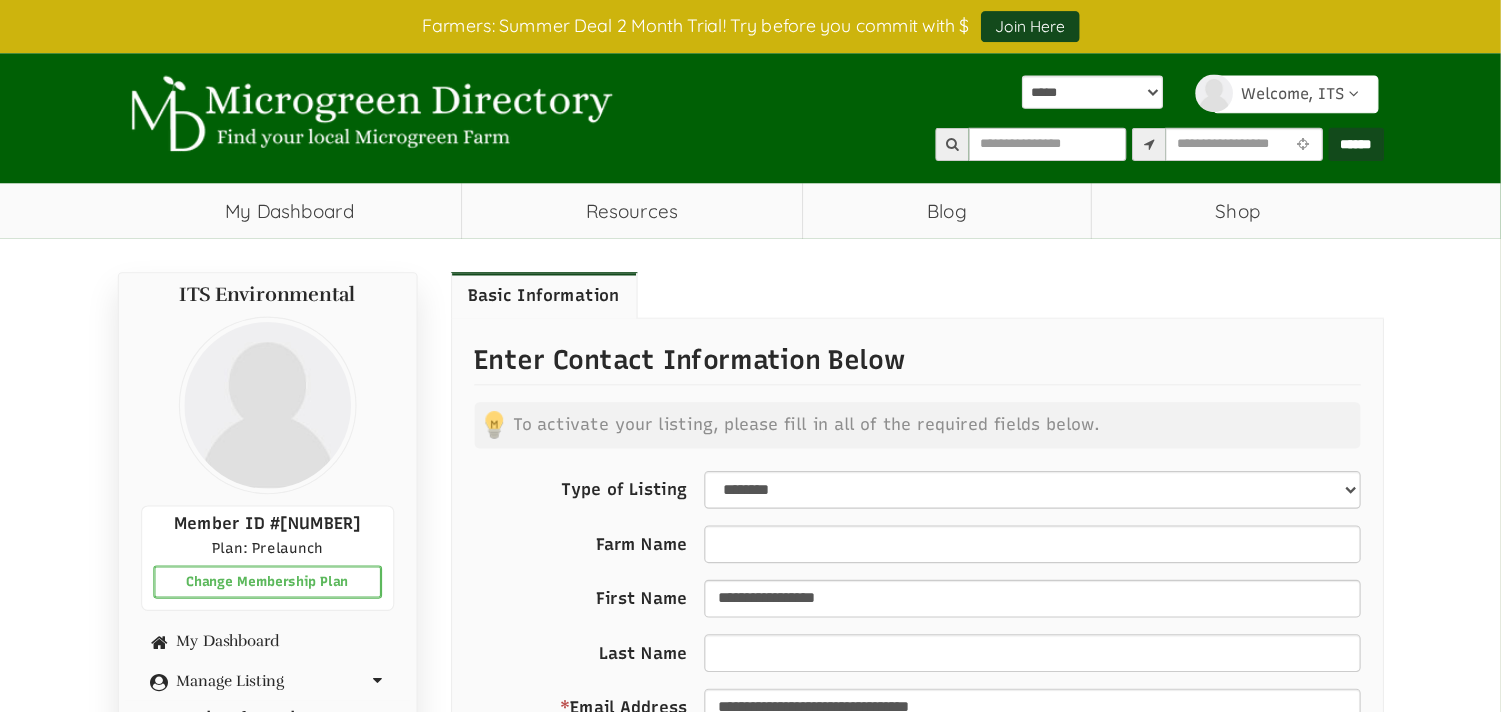 scroll, scrollTop: 0, scrollLeft: 0, axis: both 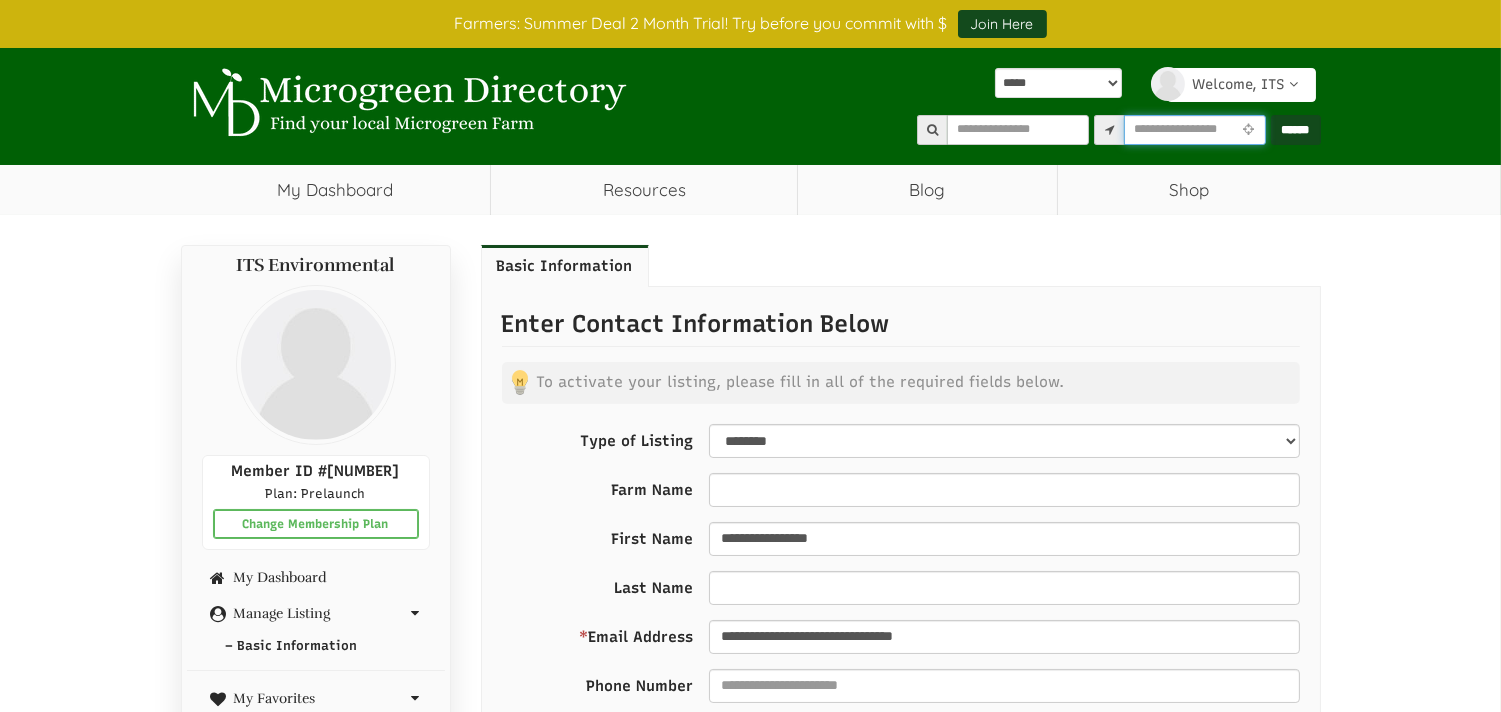 type on "*****" 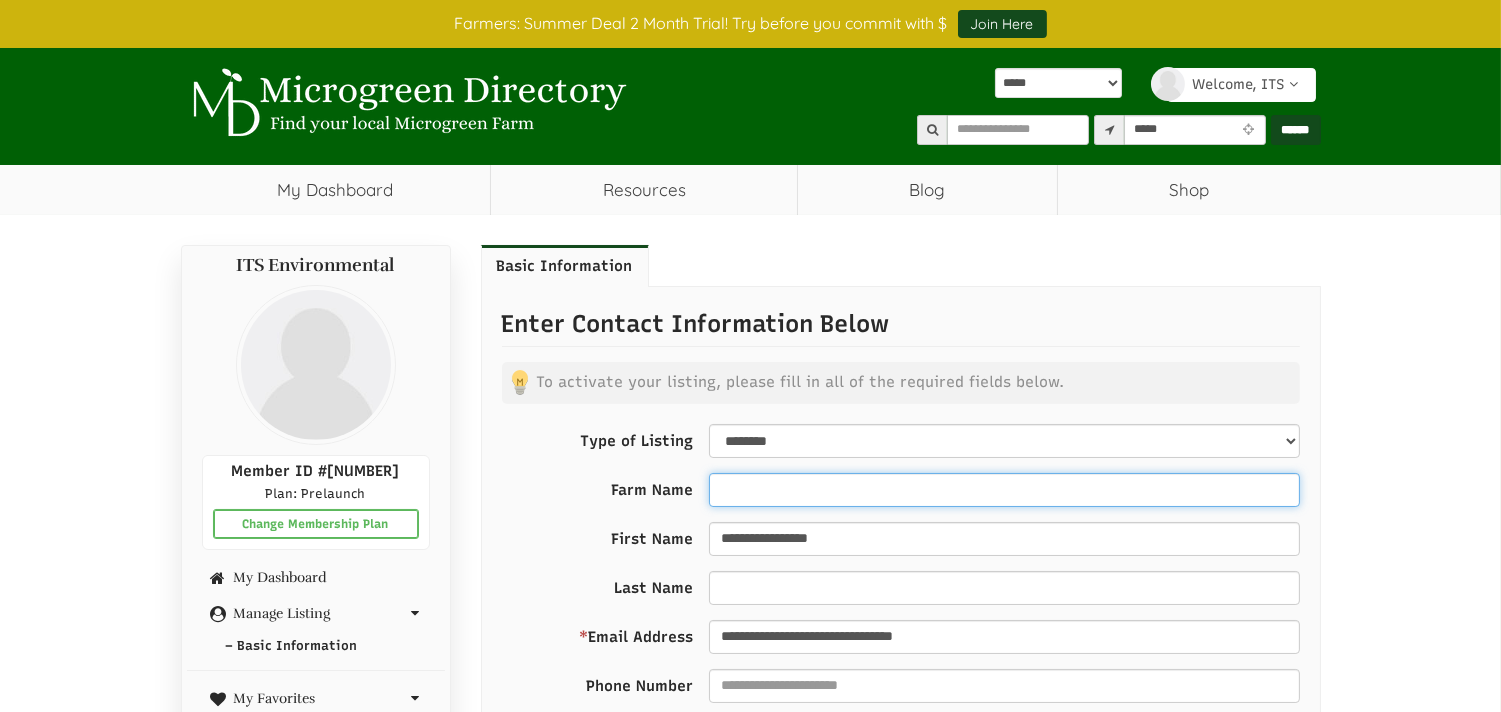 type on "**********" 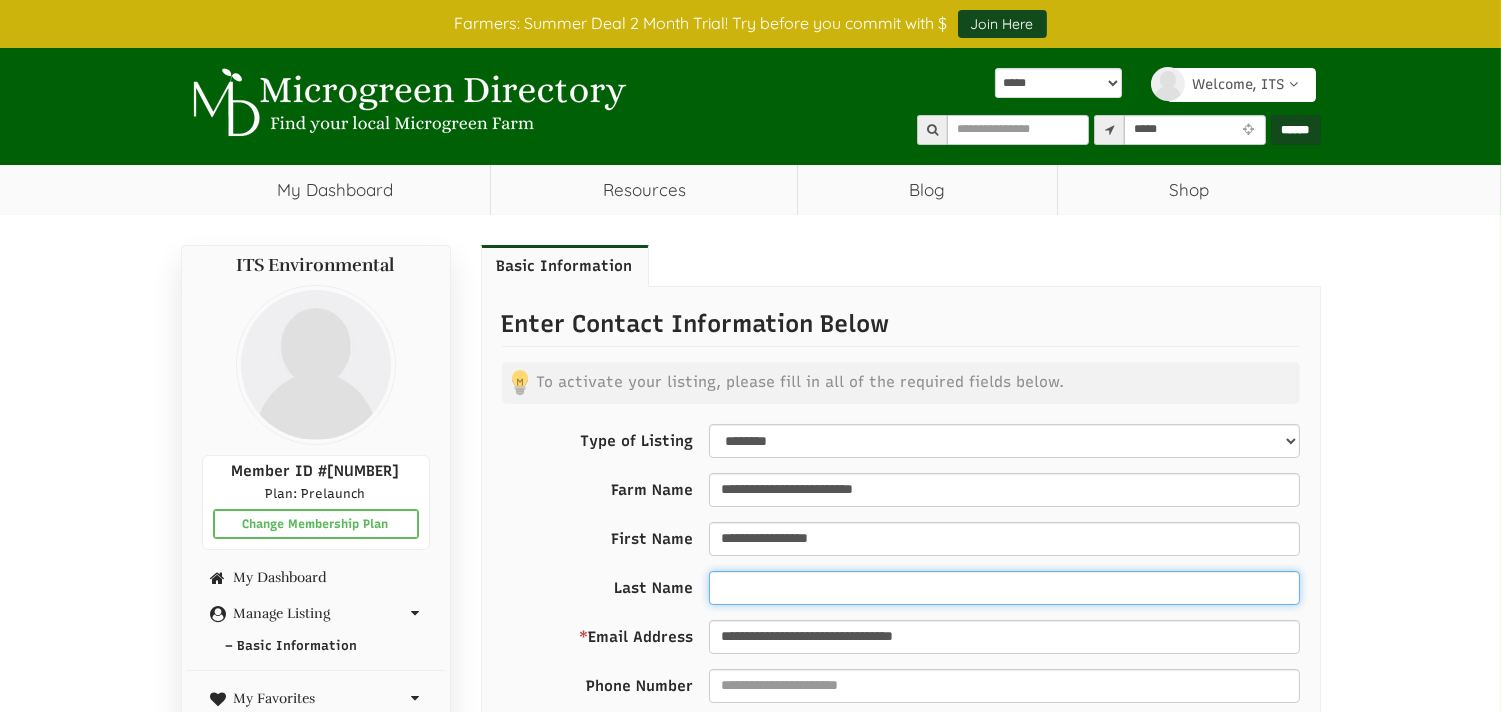 type on "********" 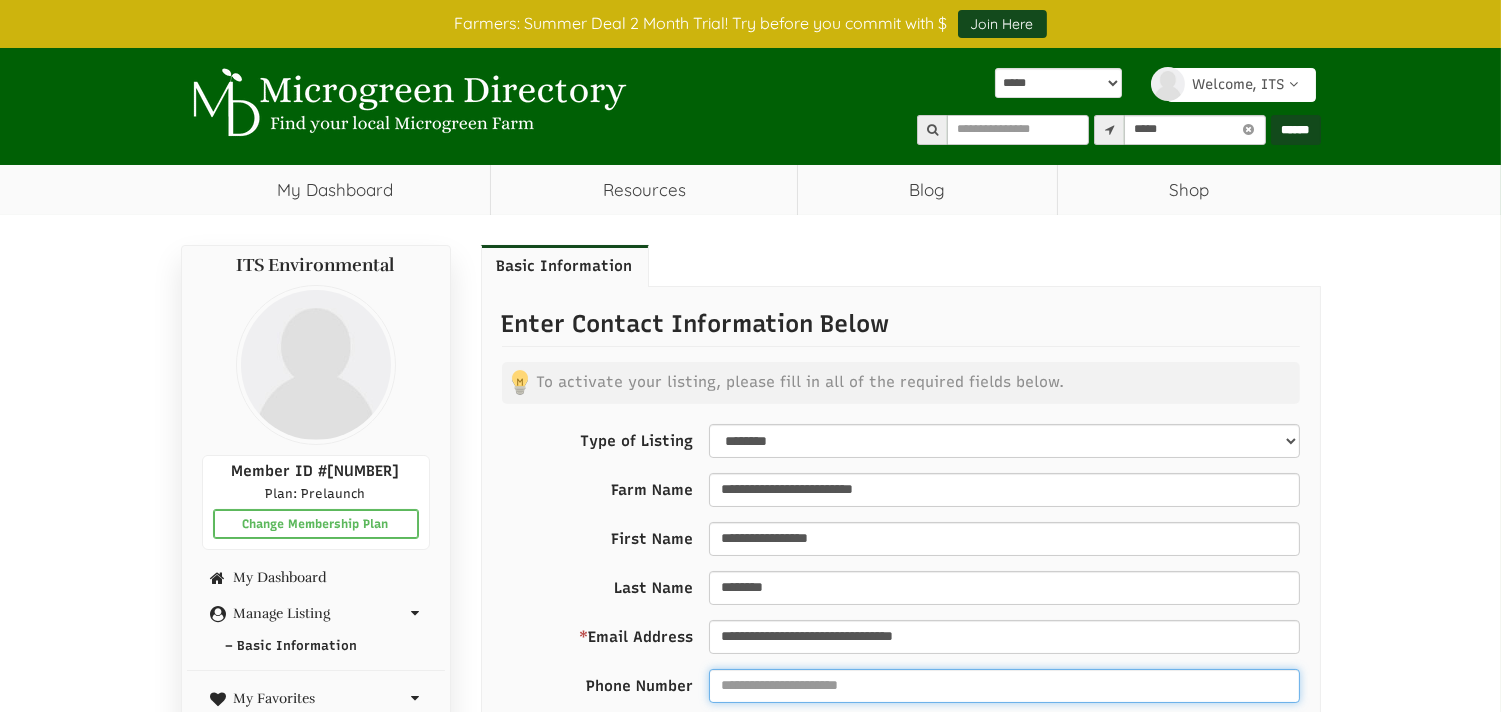 type on "**********" 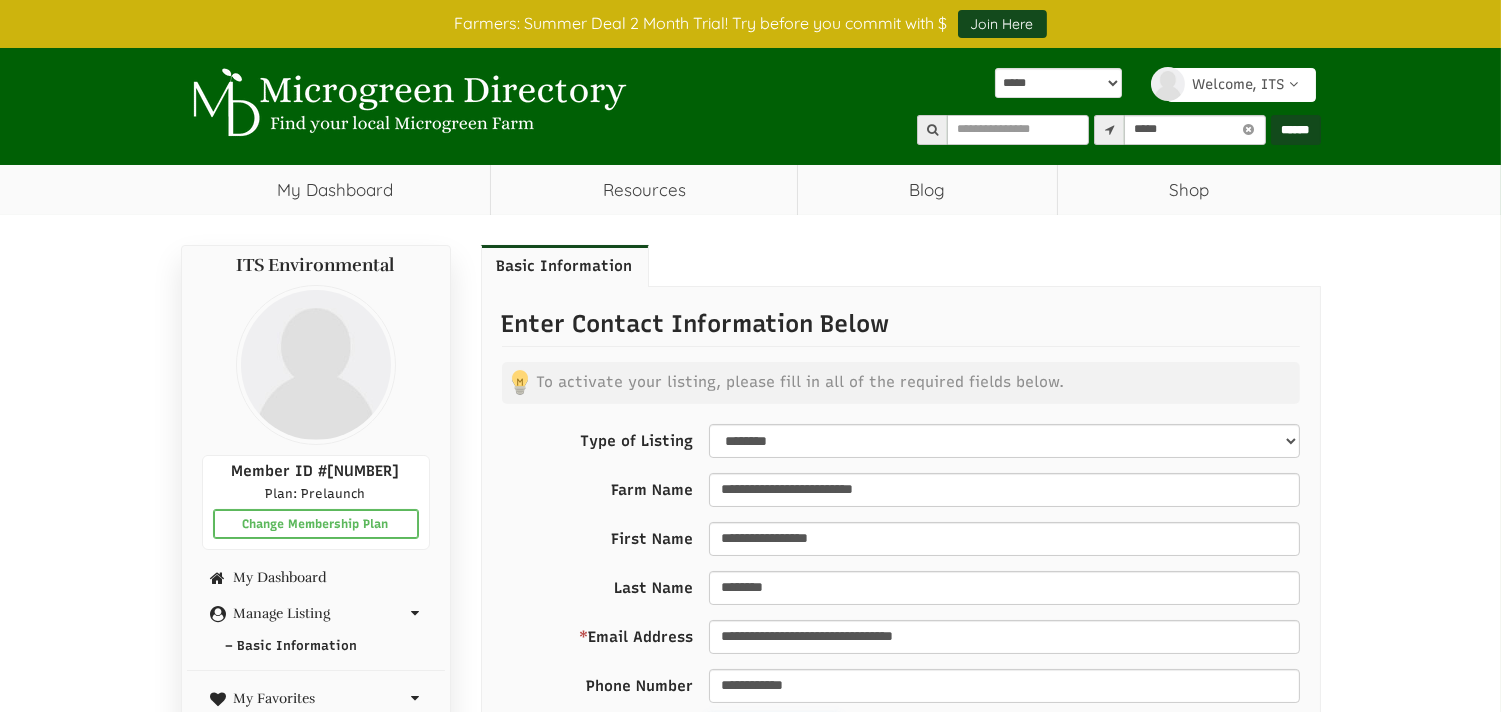 type on "**********" 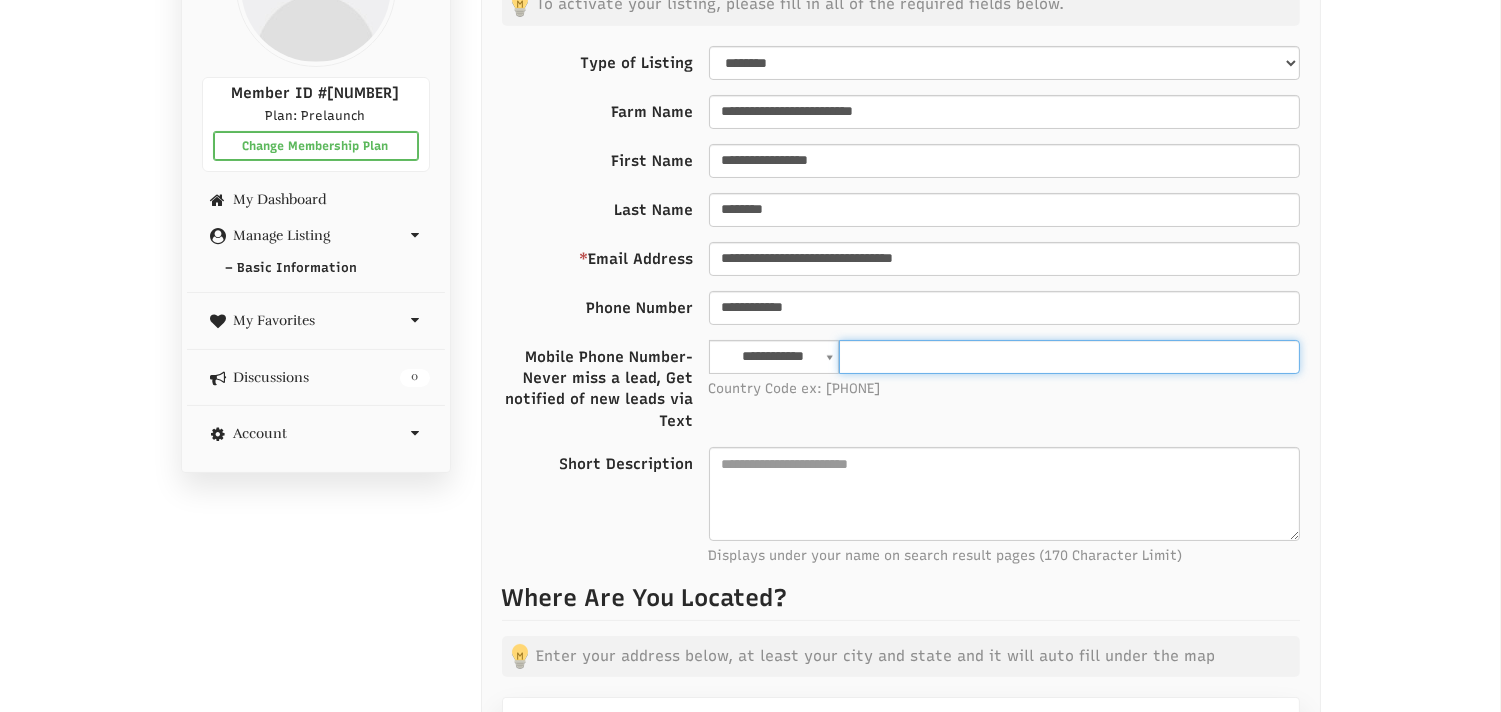type on "**********" 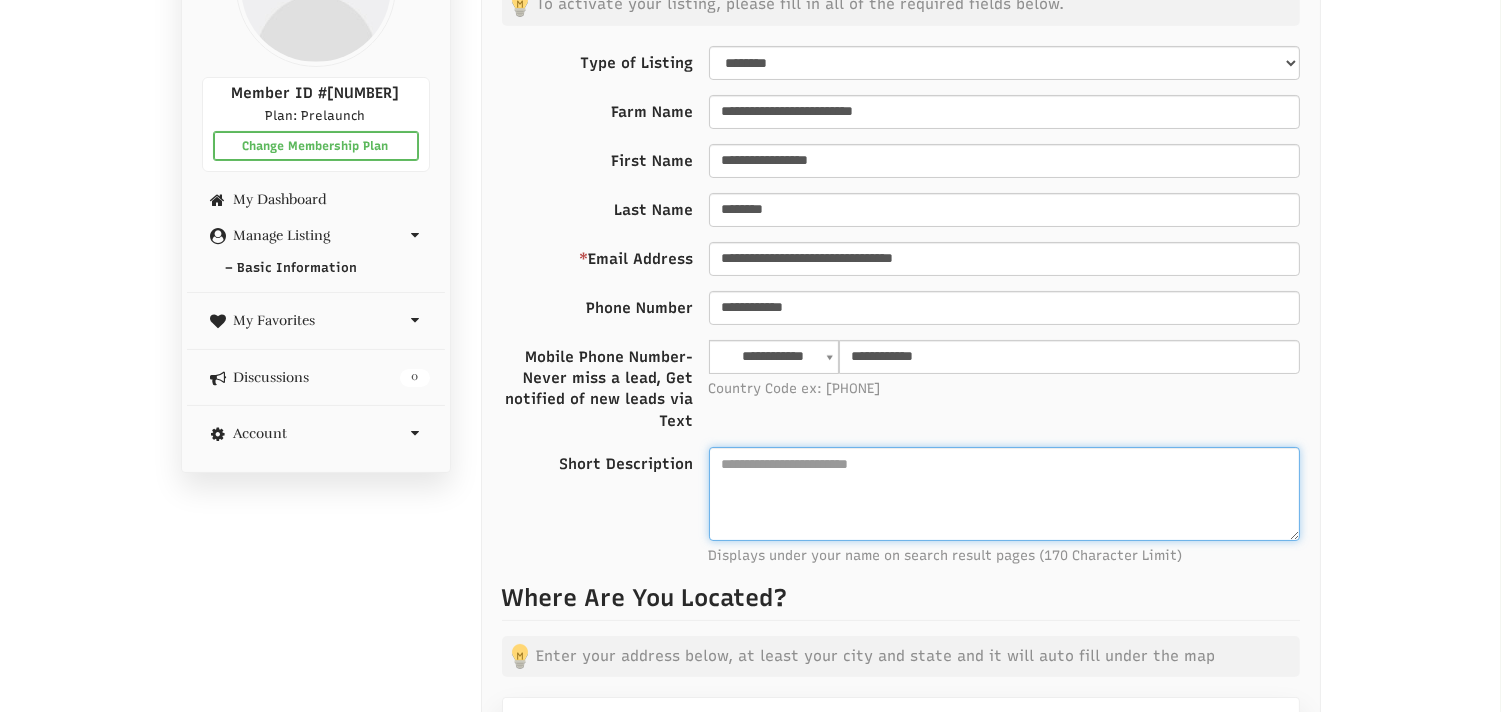 type on "**********" 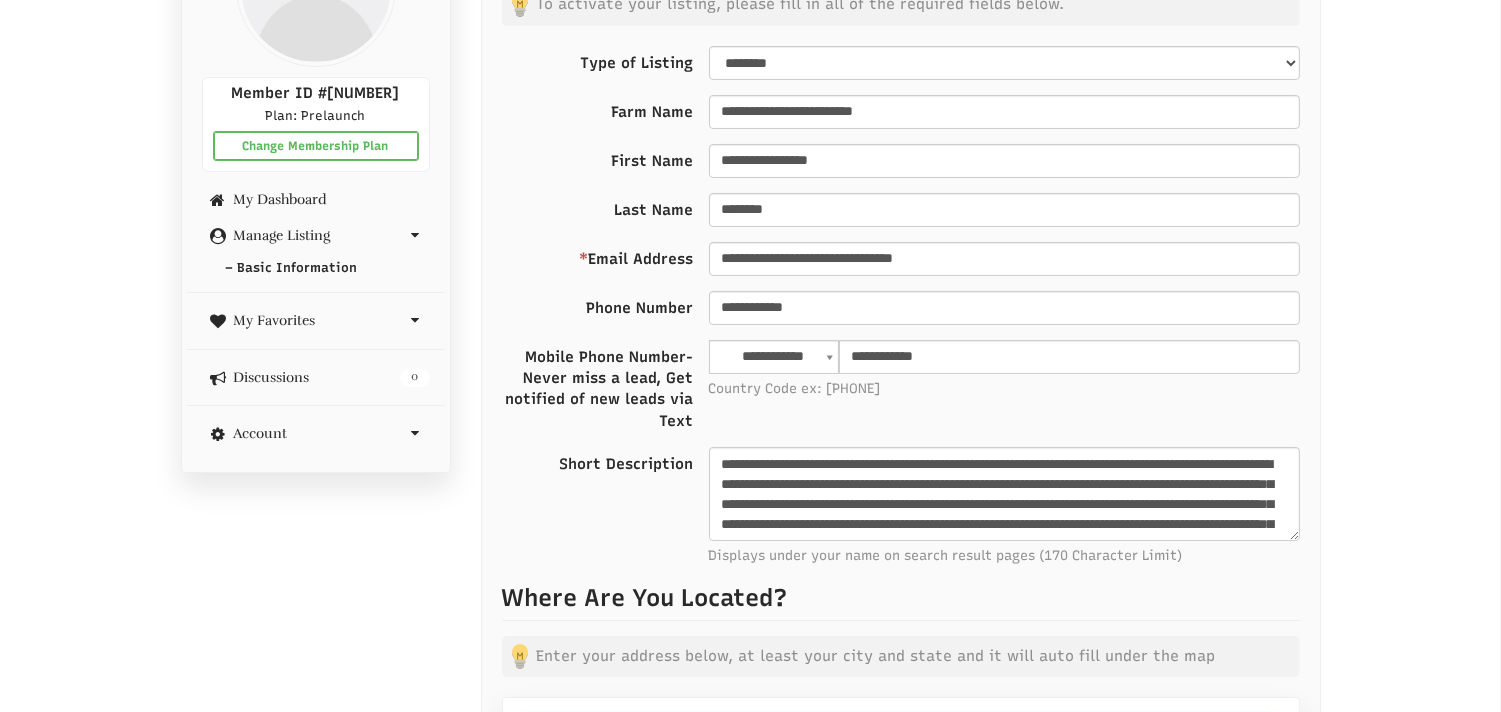 type on "**********" 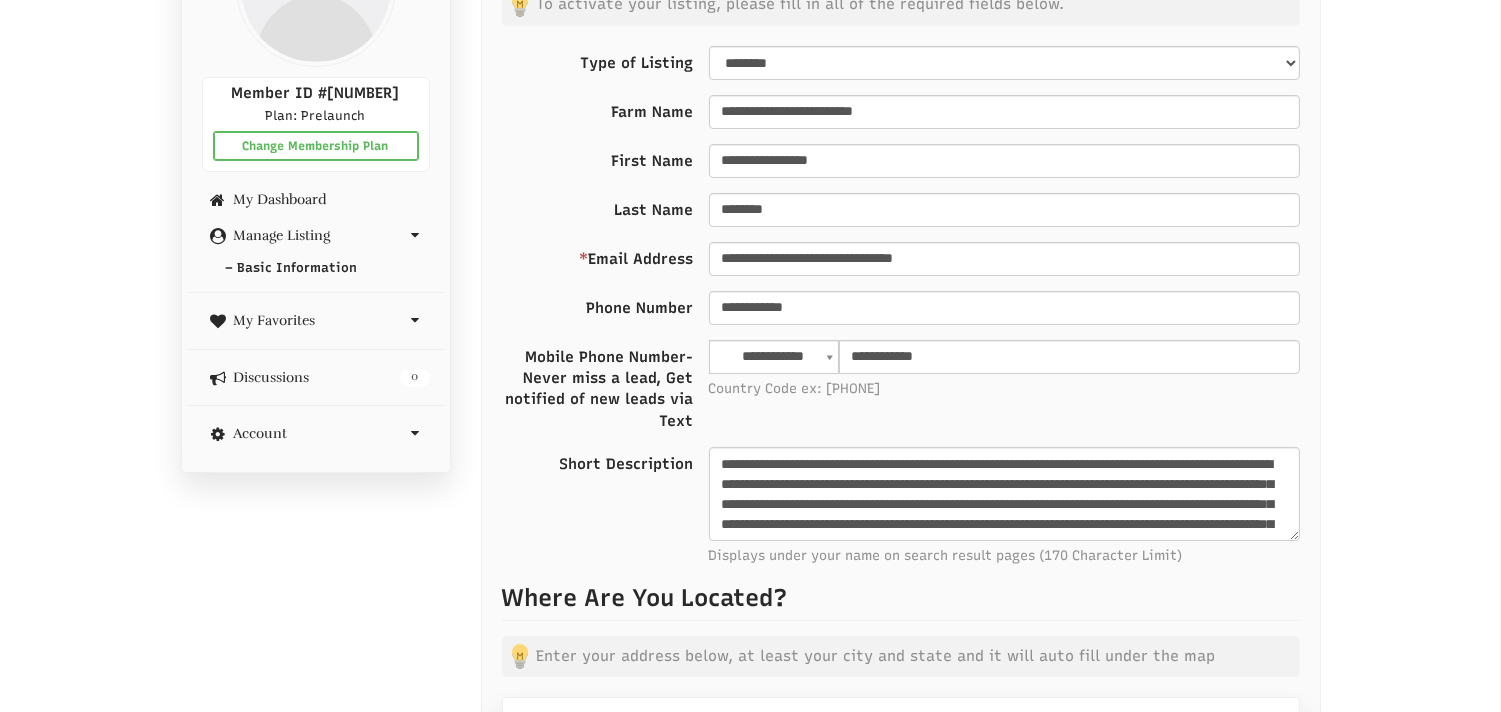 type on "**********" 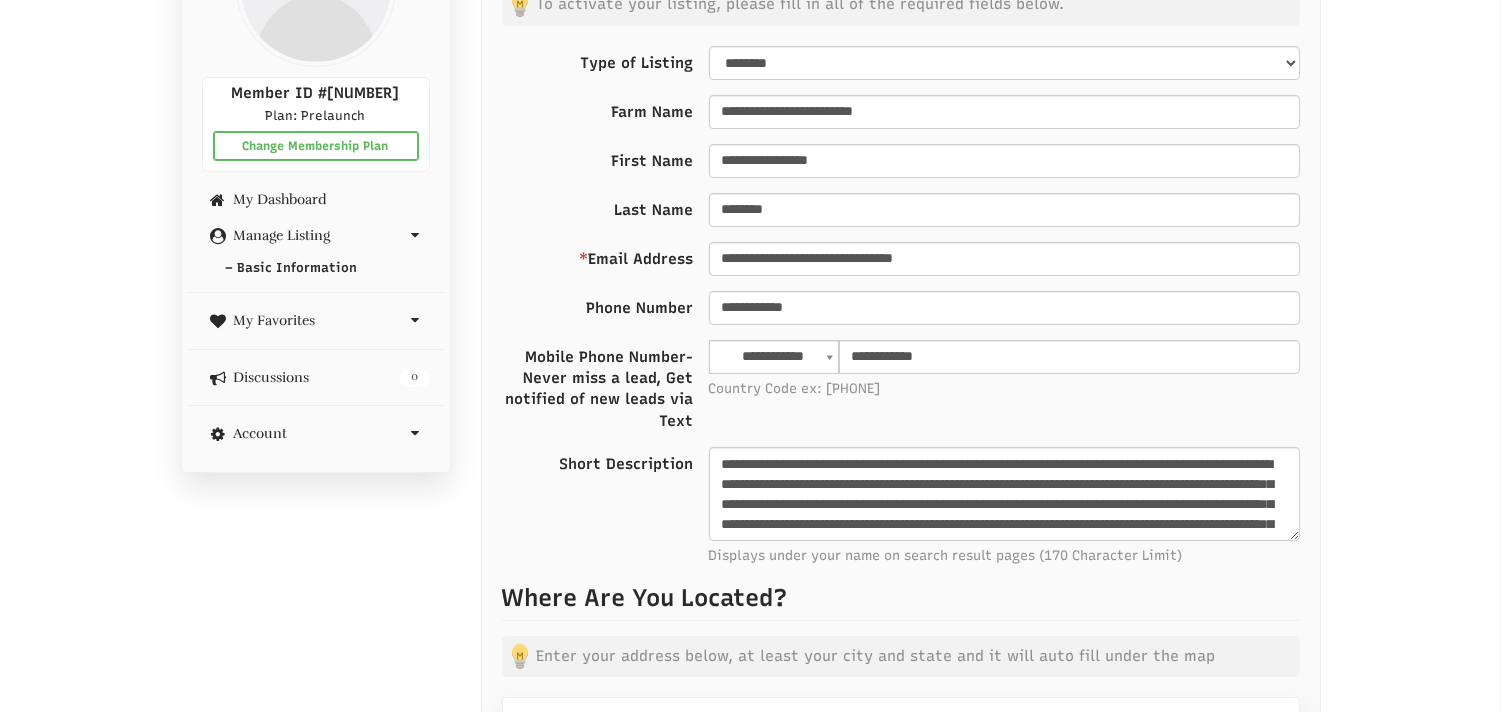 type on "*******" 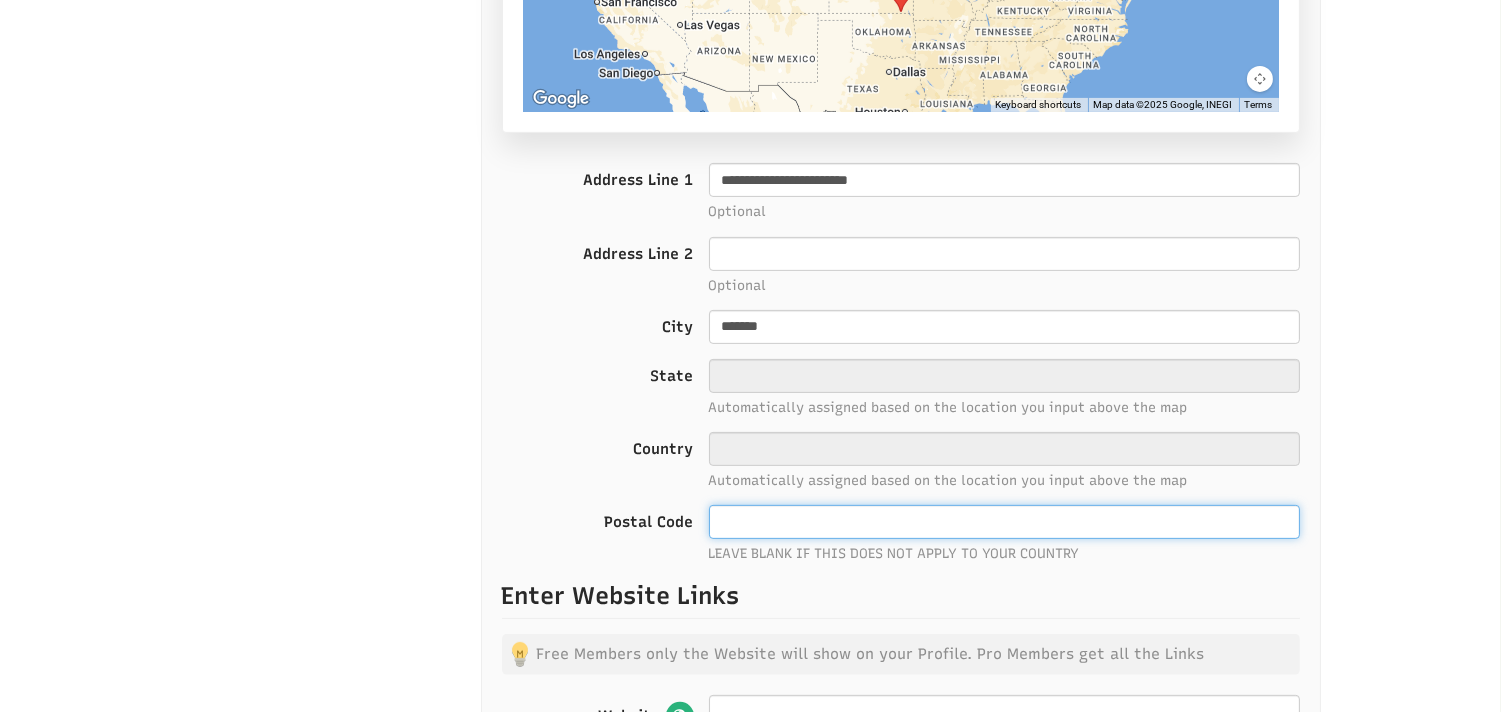 type on "*****" 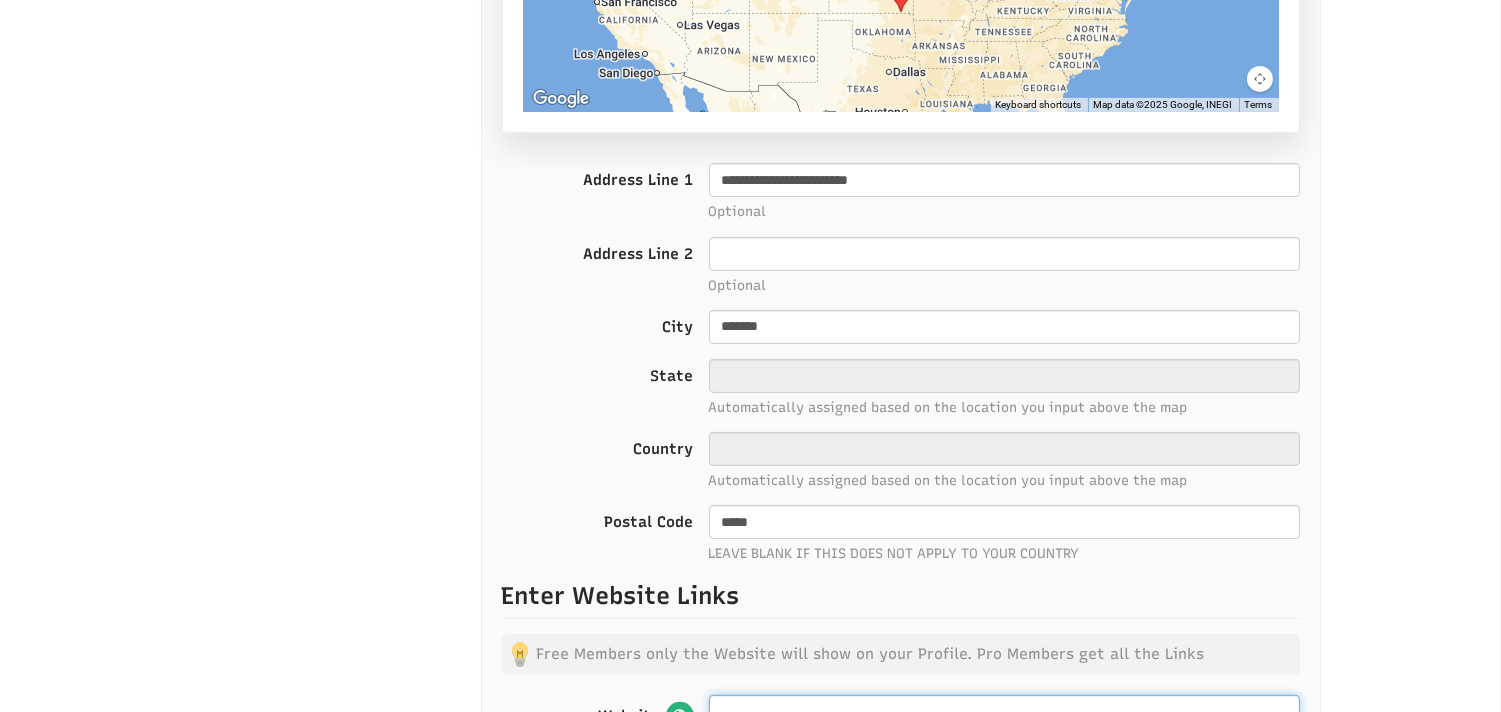 type on "**********" 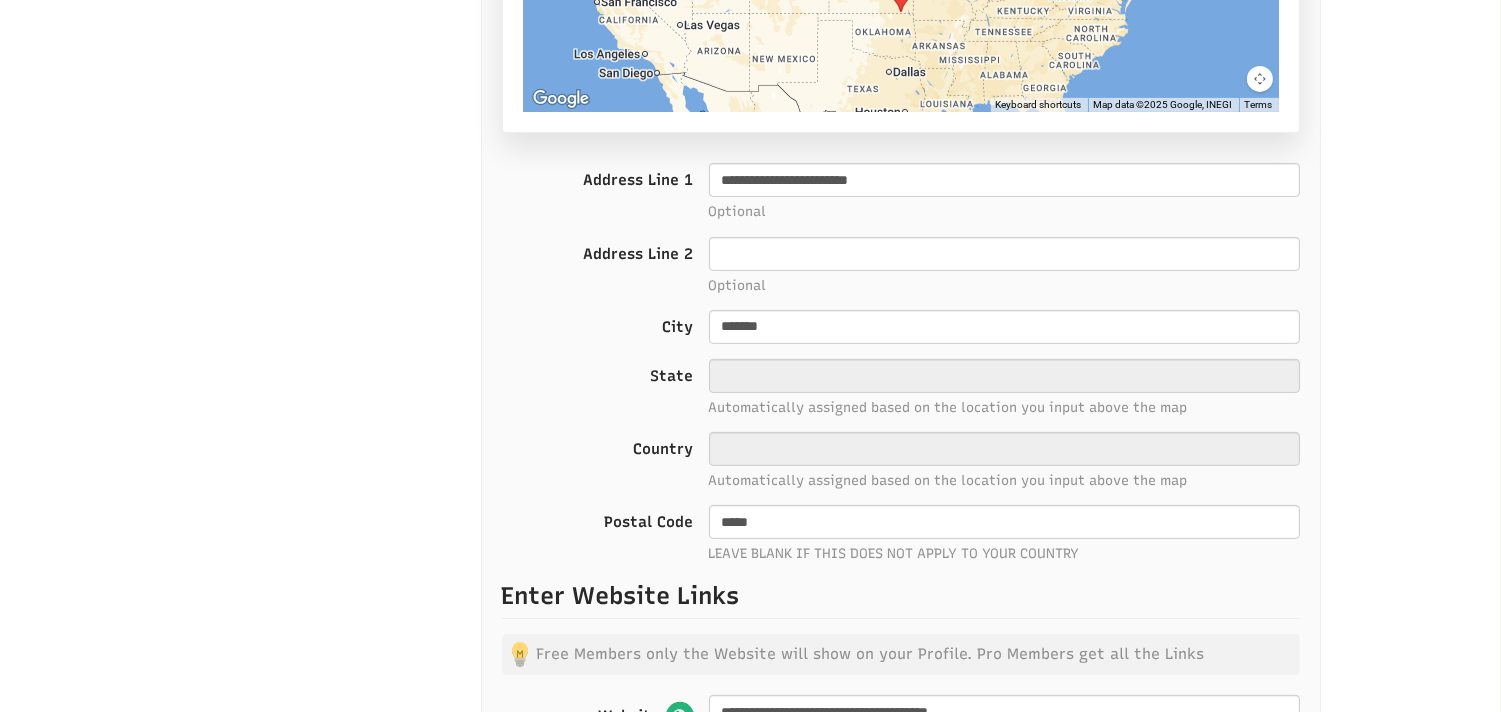 type on "**********" 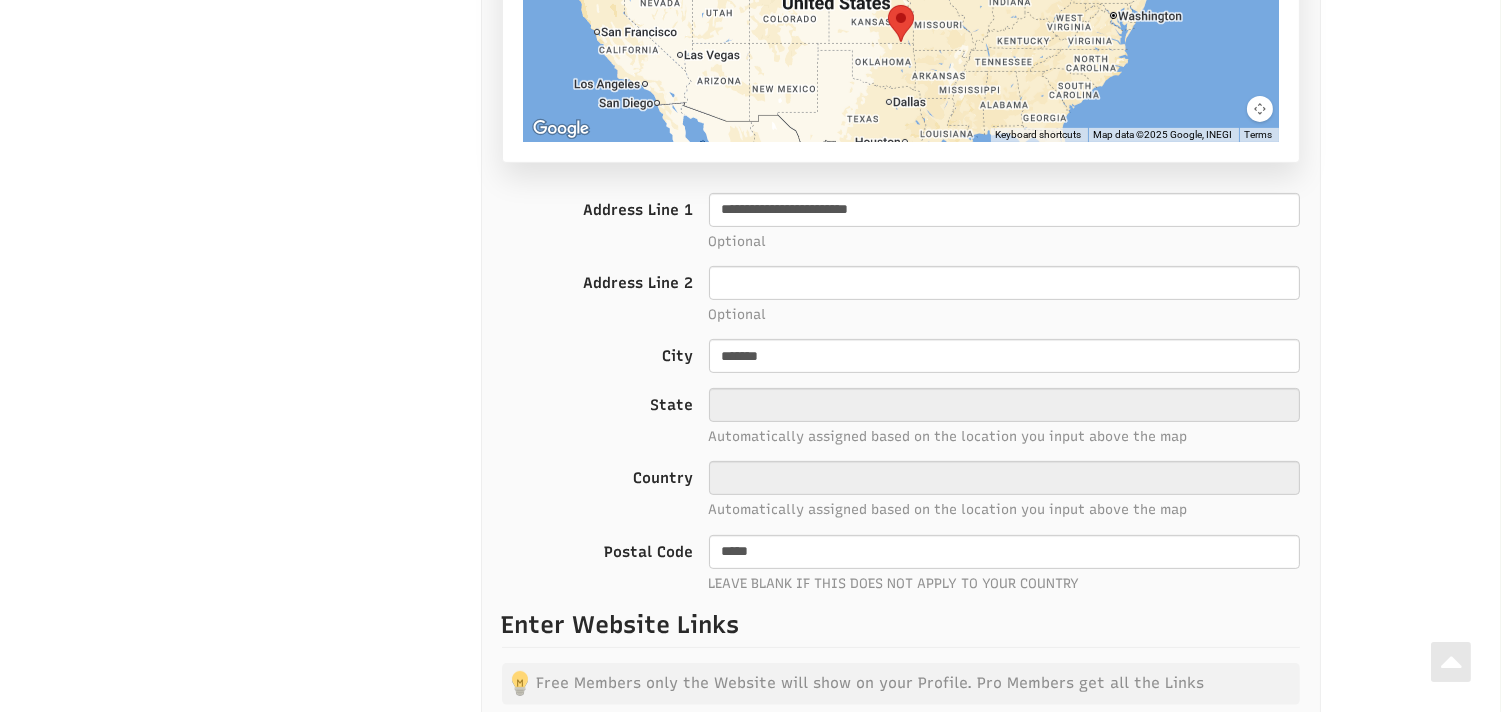 type on "**********" 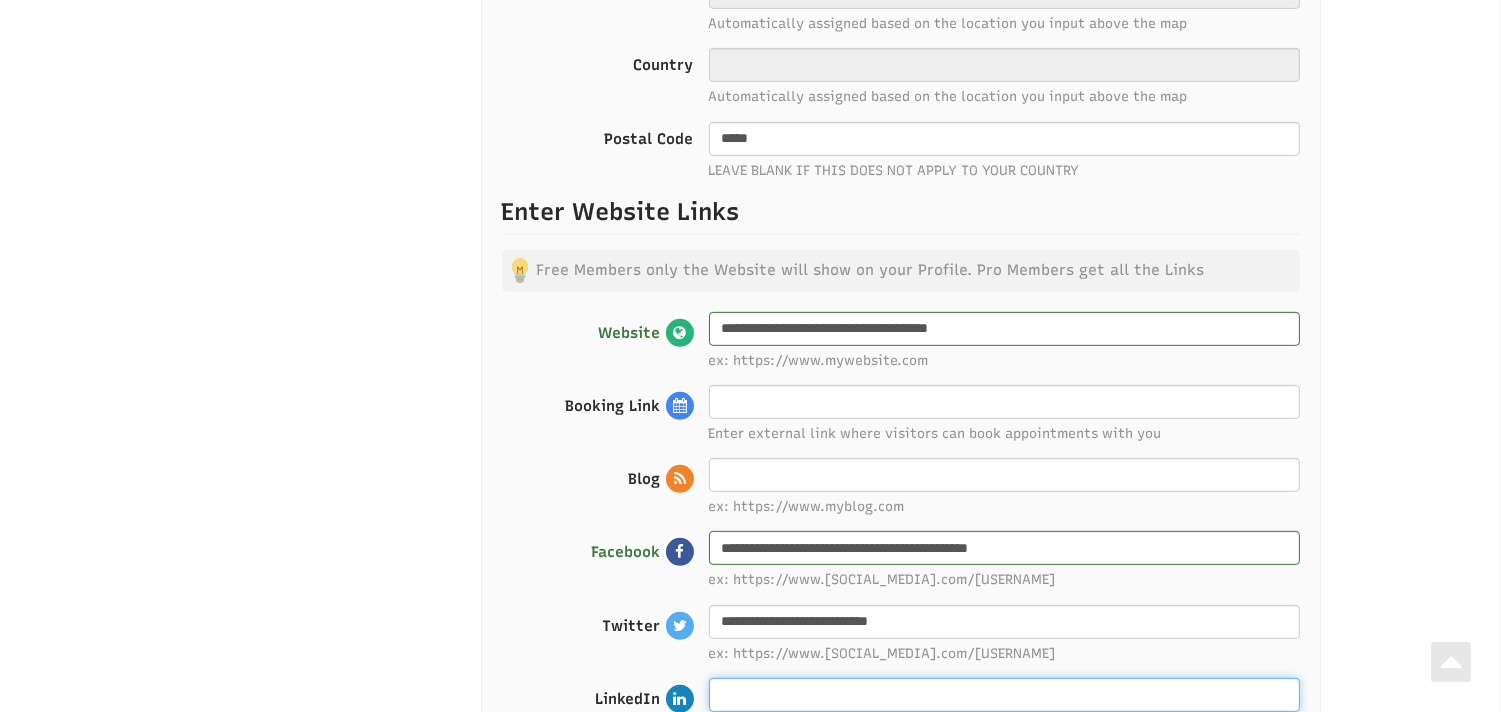 type on "**********" 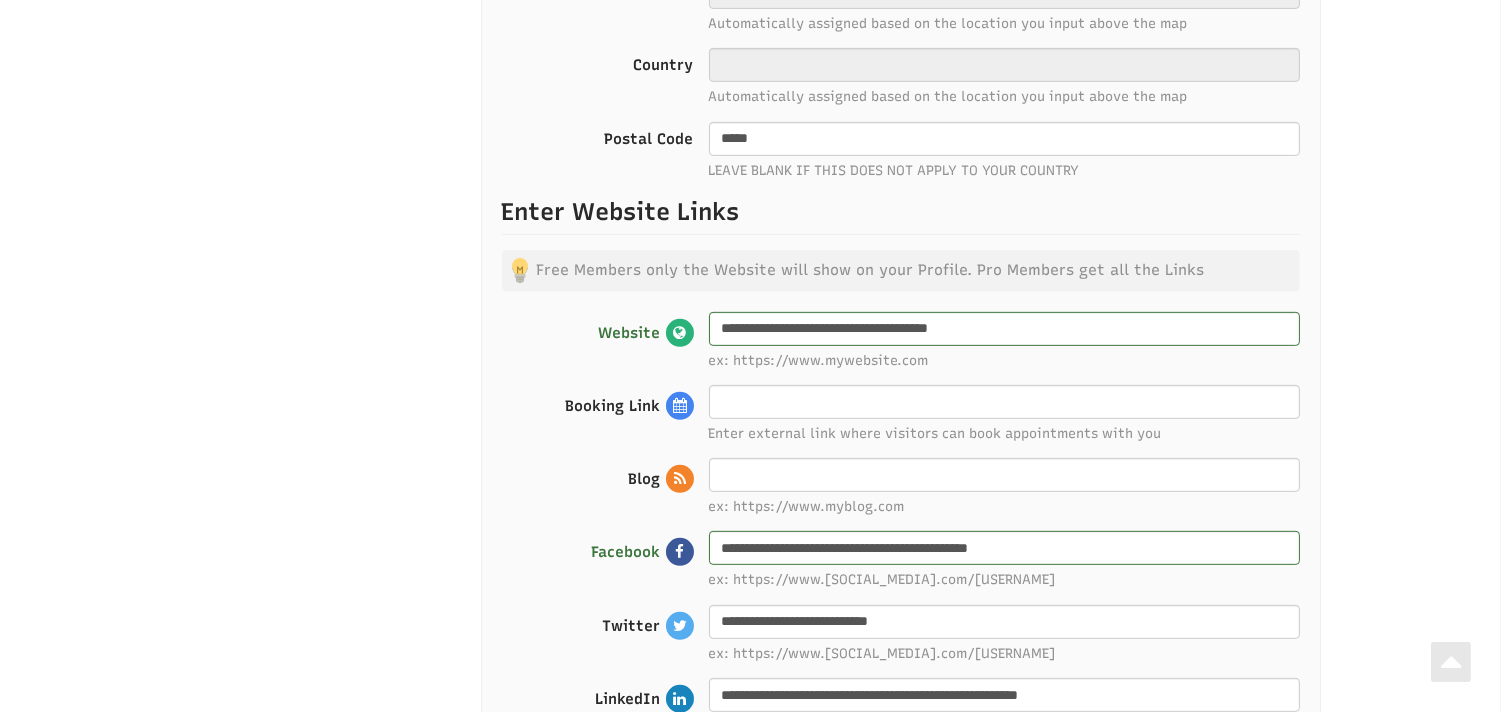 type on "**********" 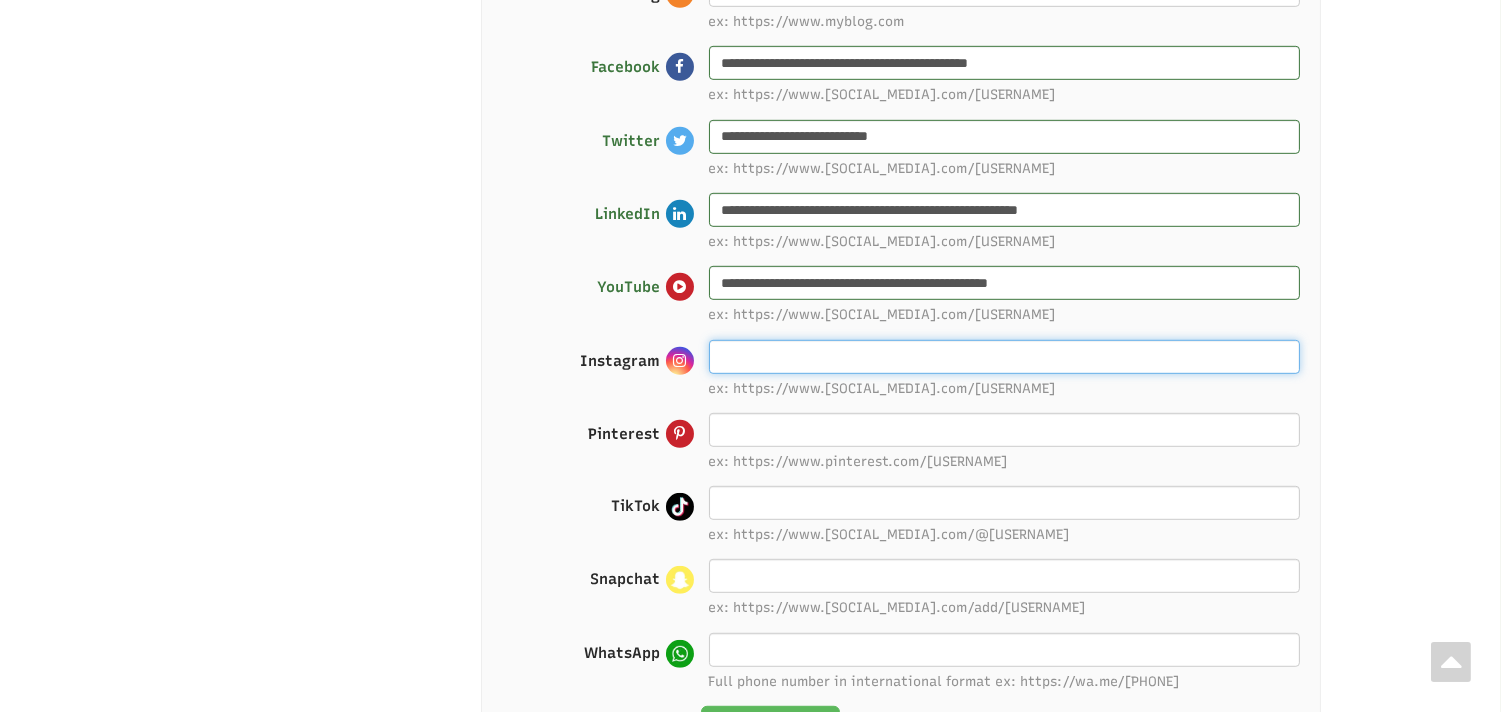 type on "**********" 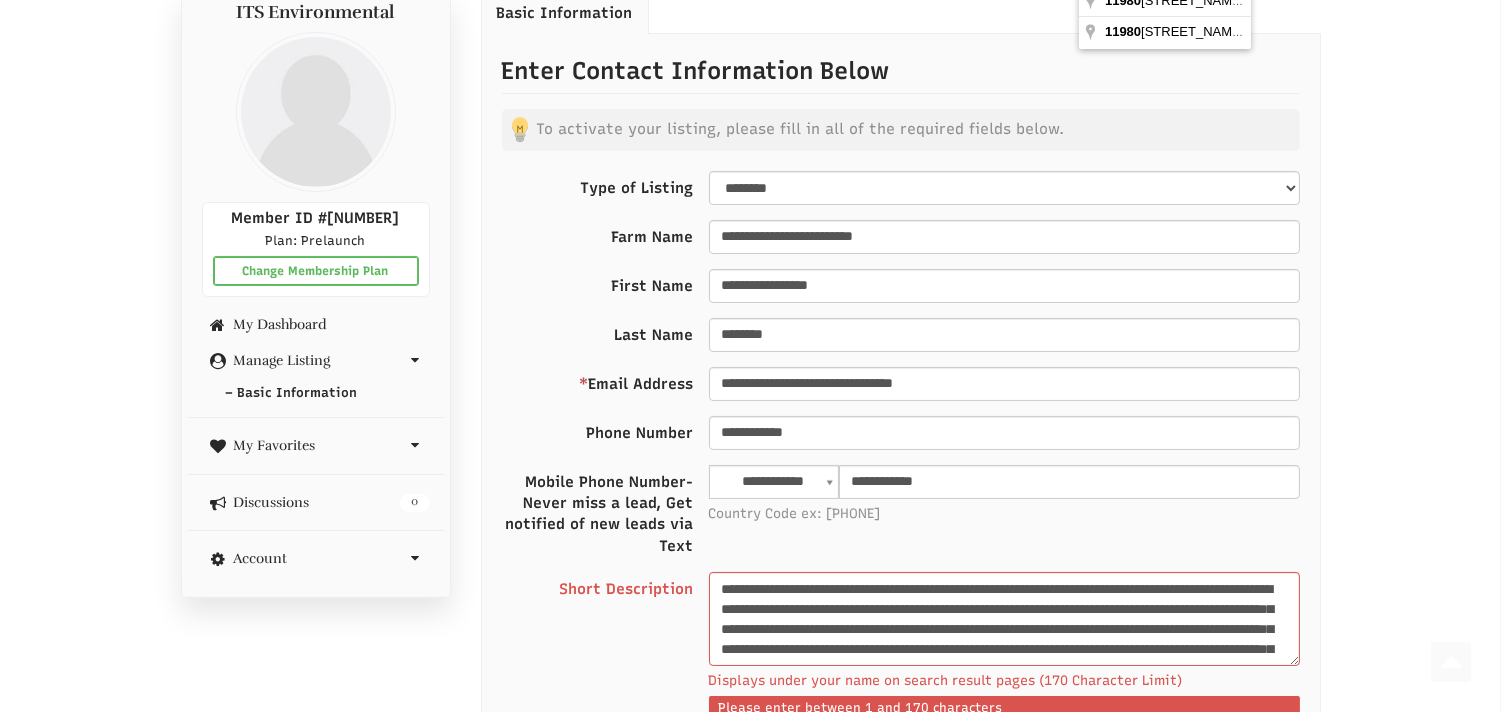 scroll, scrollTop: 290, scrollLeft: 0, axis: vertical 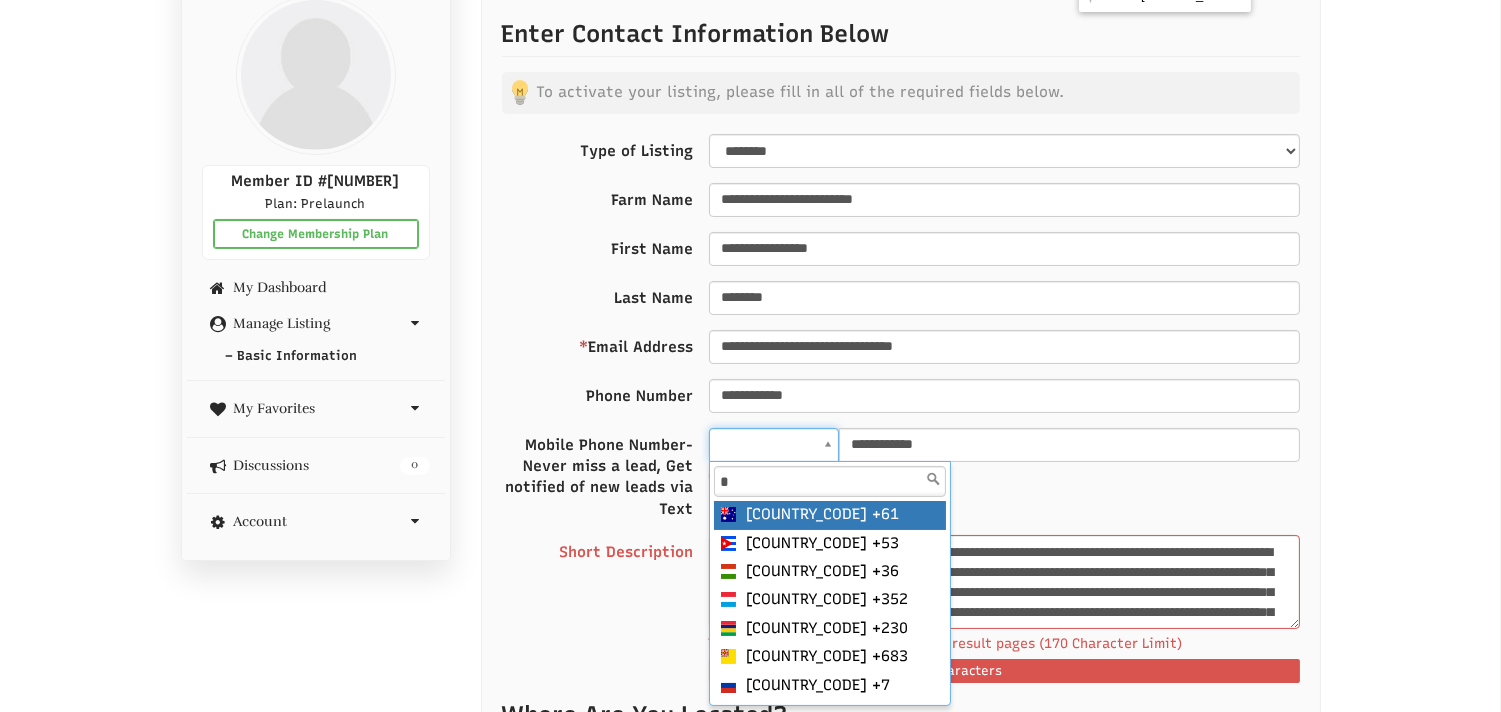 type on "**" 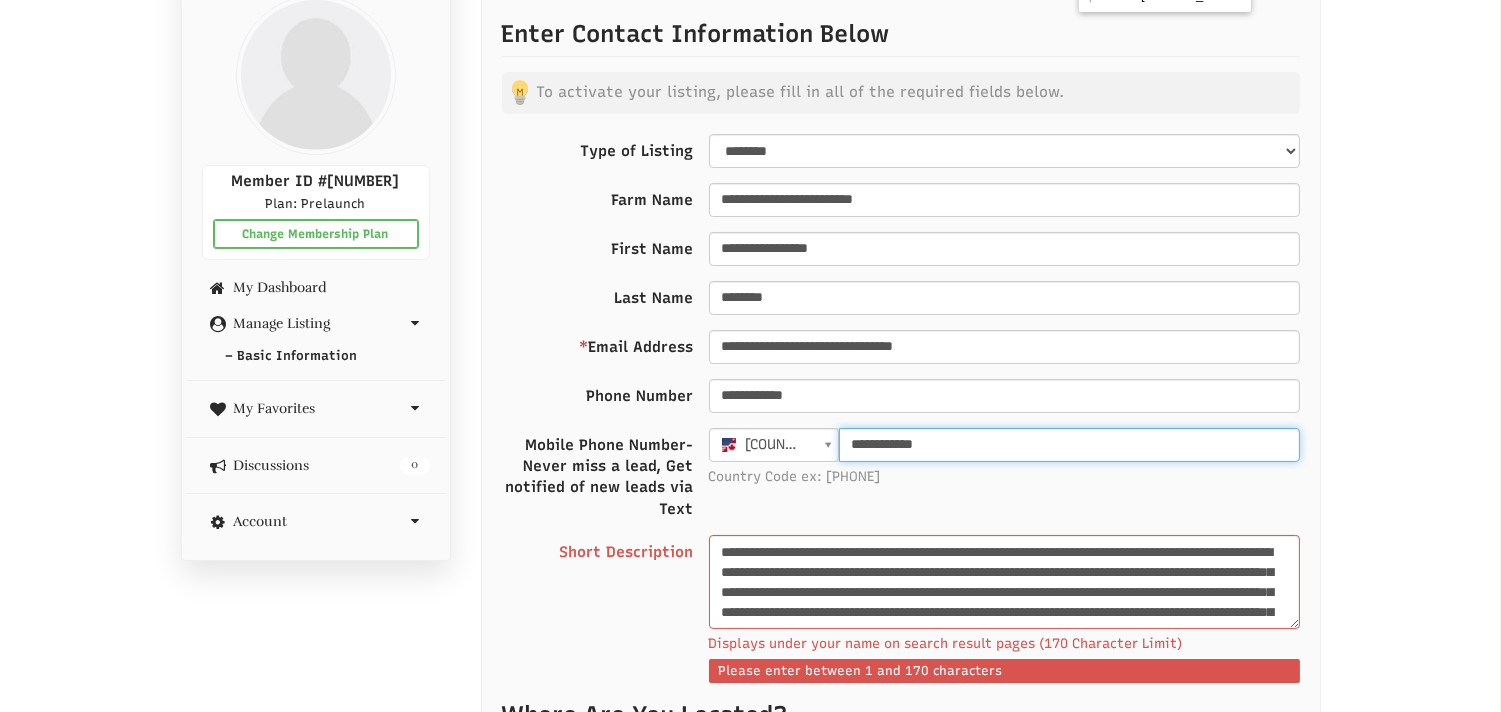 click on "**********" at bounding box center (1069, 445) 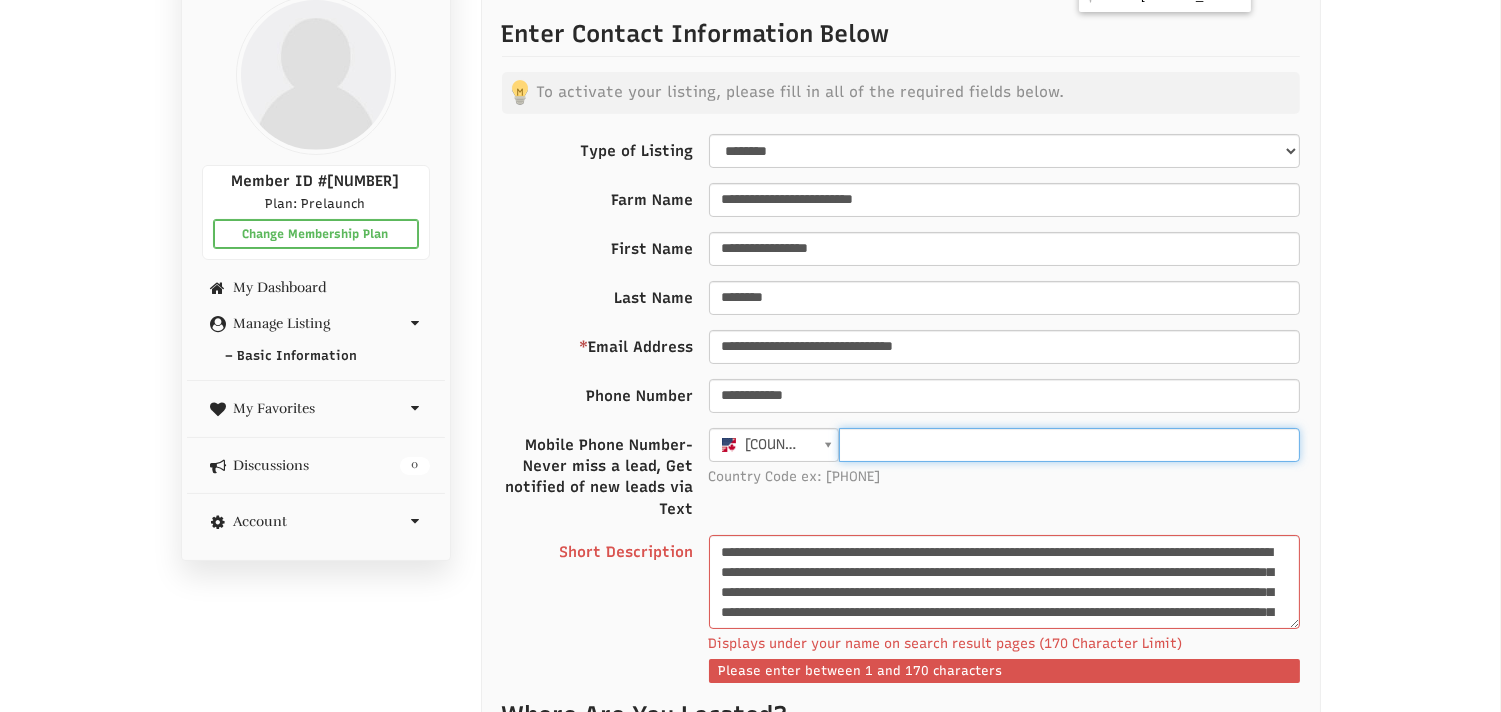 type 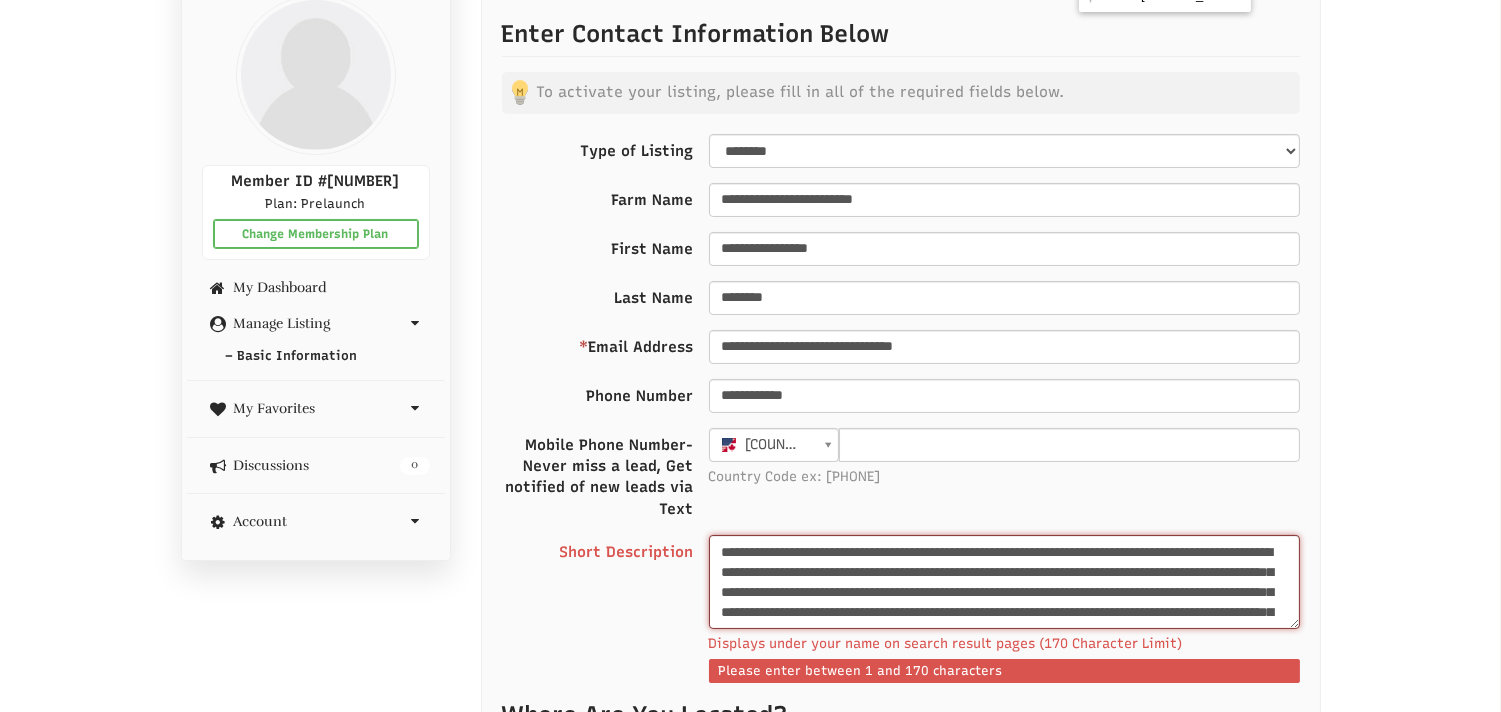 click on "**********" at bounding box center (1004, 582) 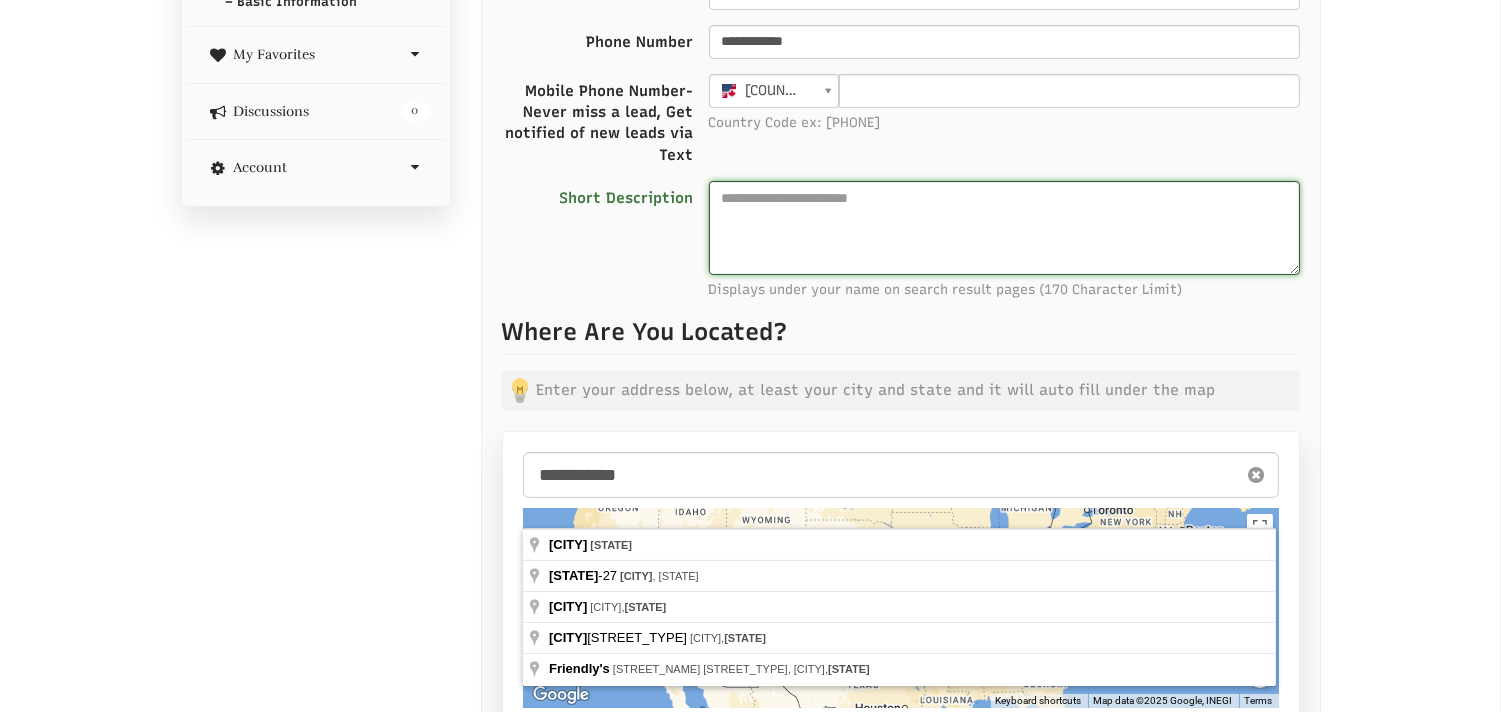 scroll, scrollTop: 734, scrollLeft: 0, axis: vertical 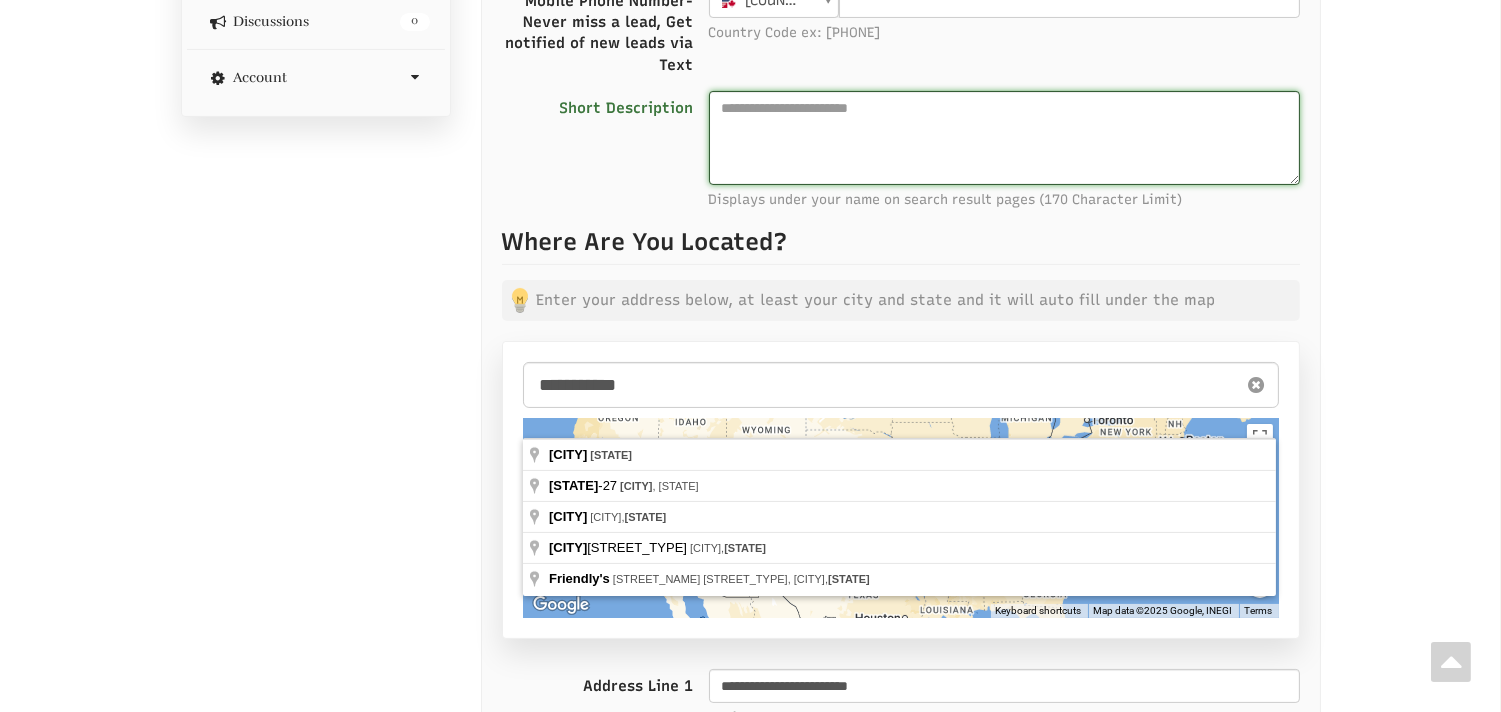 type 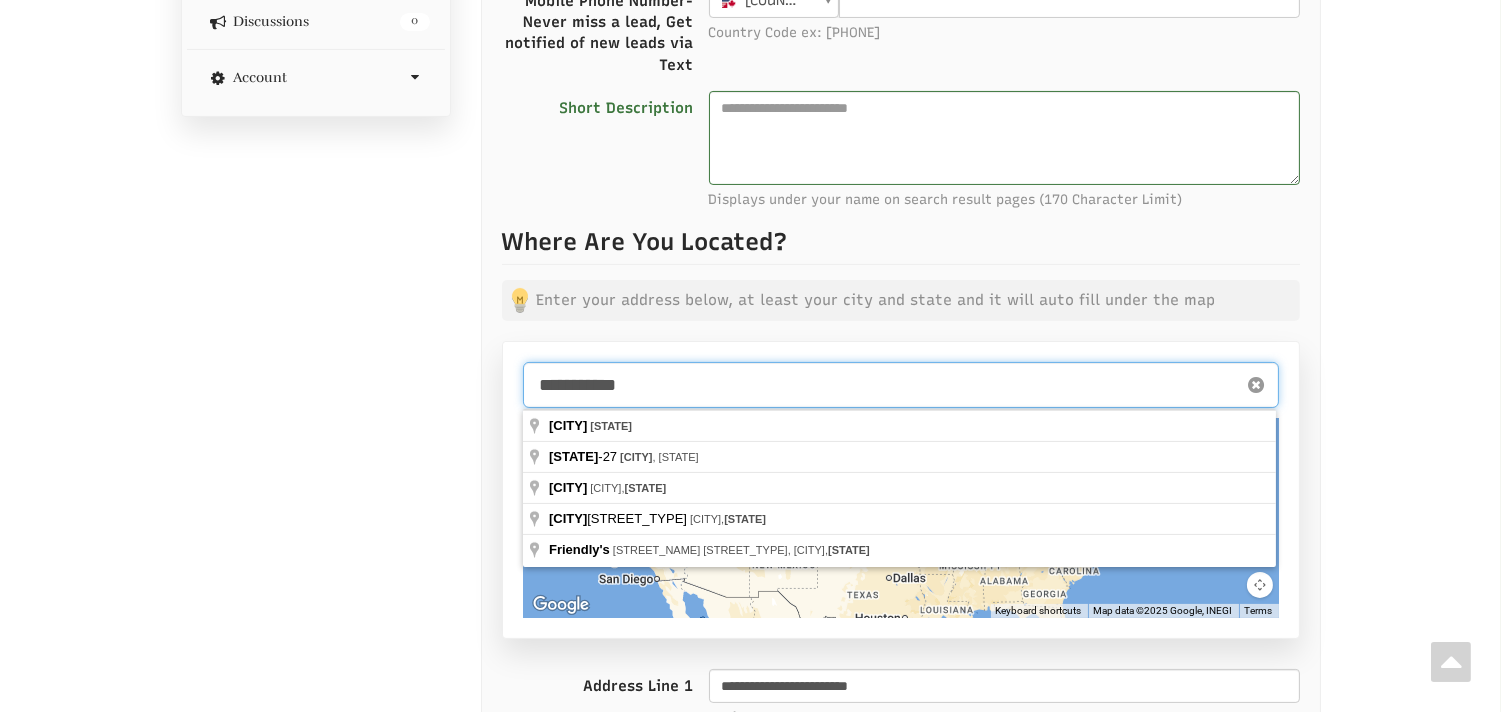 paste on "**********" 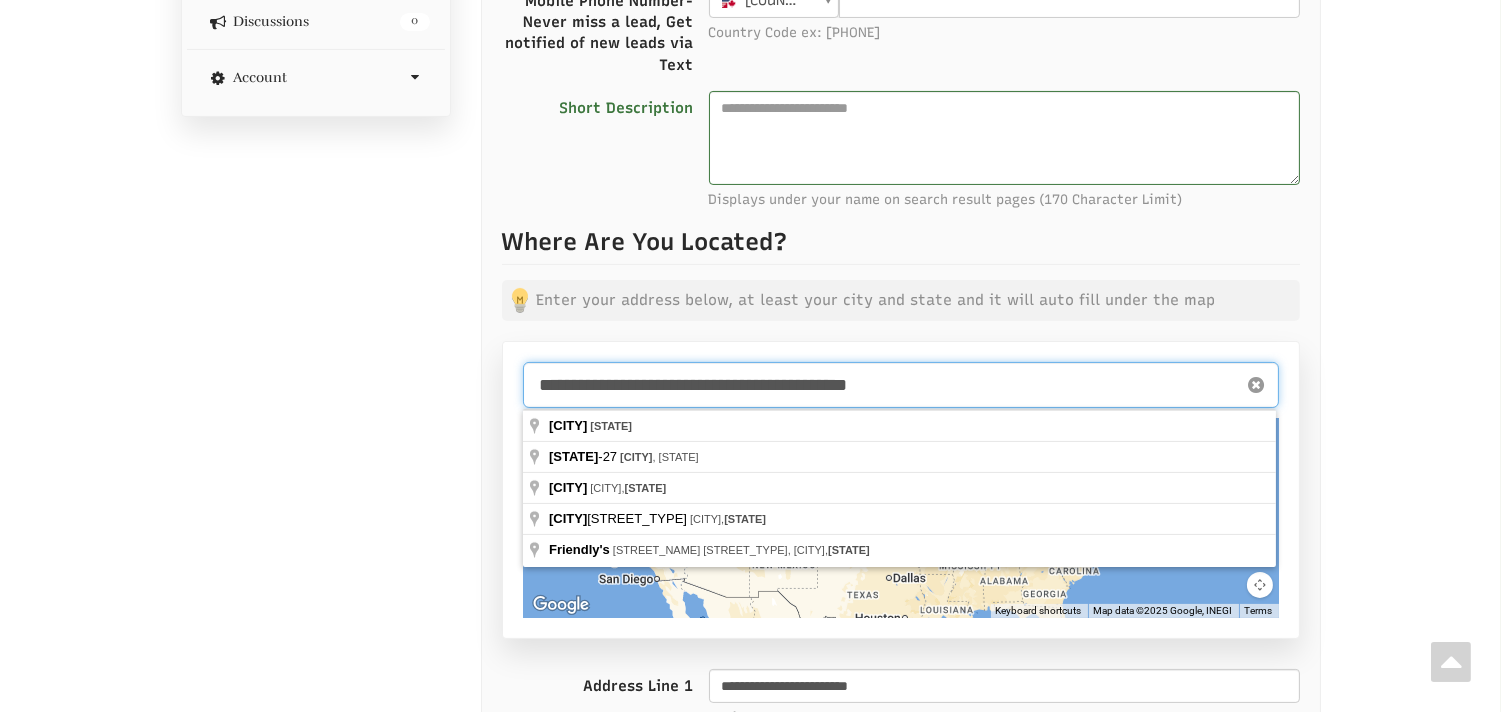 drag, startPoint x: 640, startPoint y: 380, endPoint x: 334, endPoint y: 373, distance: 306.08005 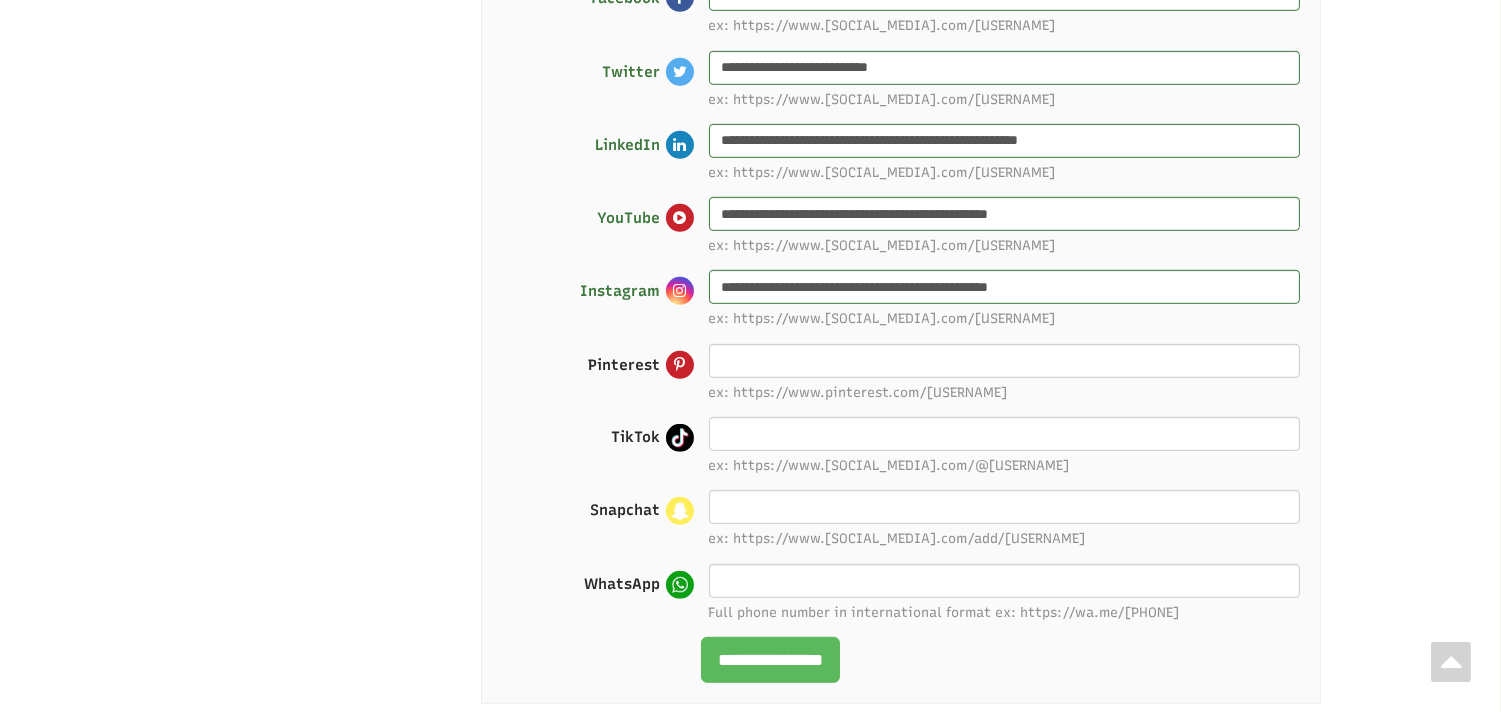 scroll, scrollTop: 2364, scrollLeft: 0, axis: vertical 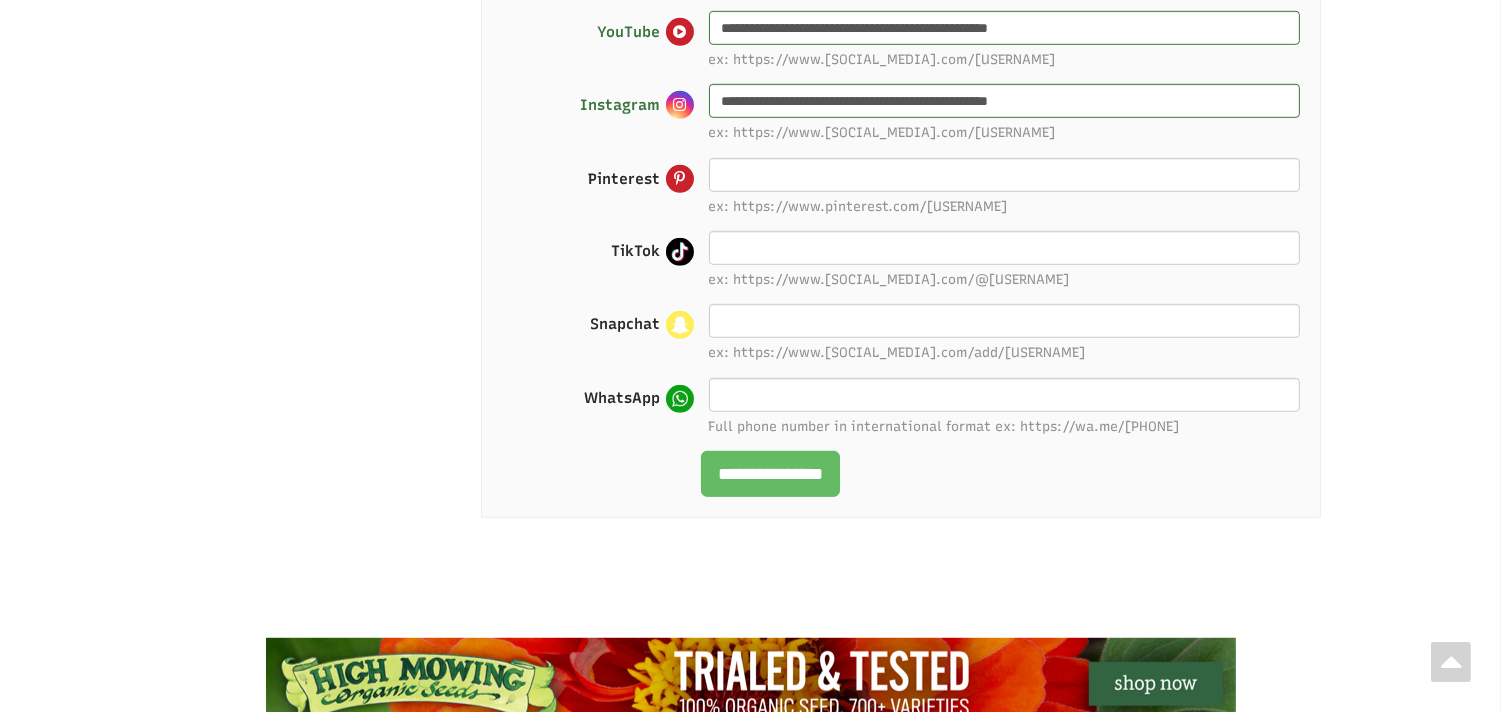 type on "**********" 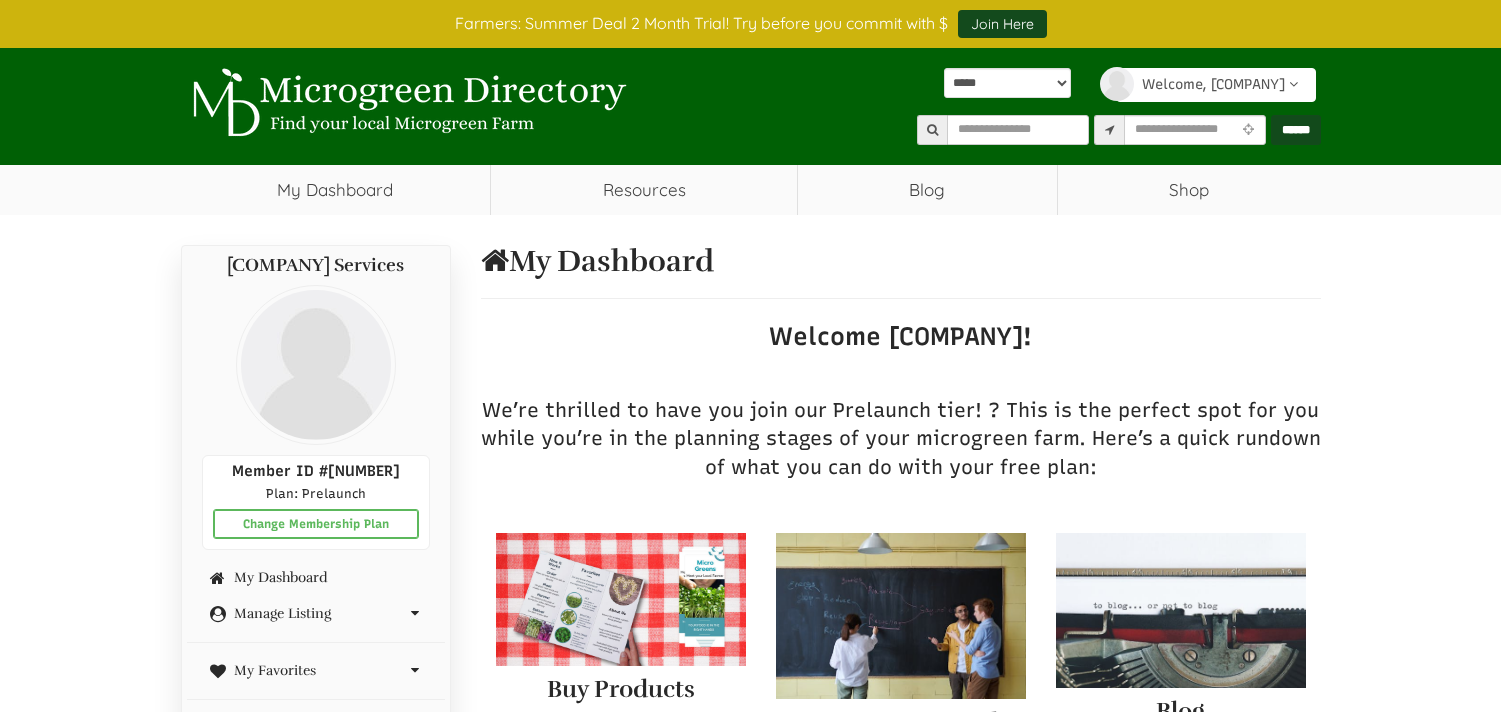 scroll, scrollTop: 0, scrollLeft: 0, axis: both 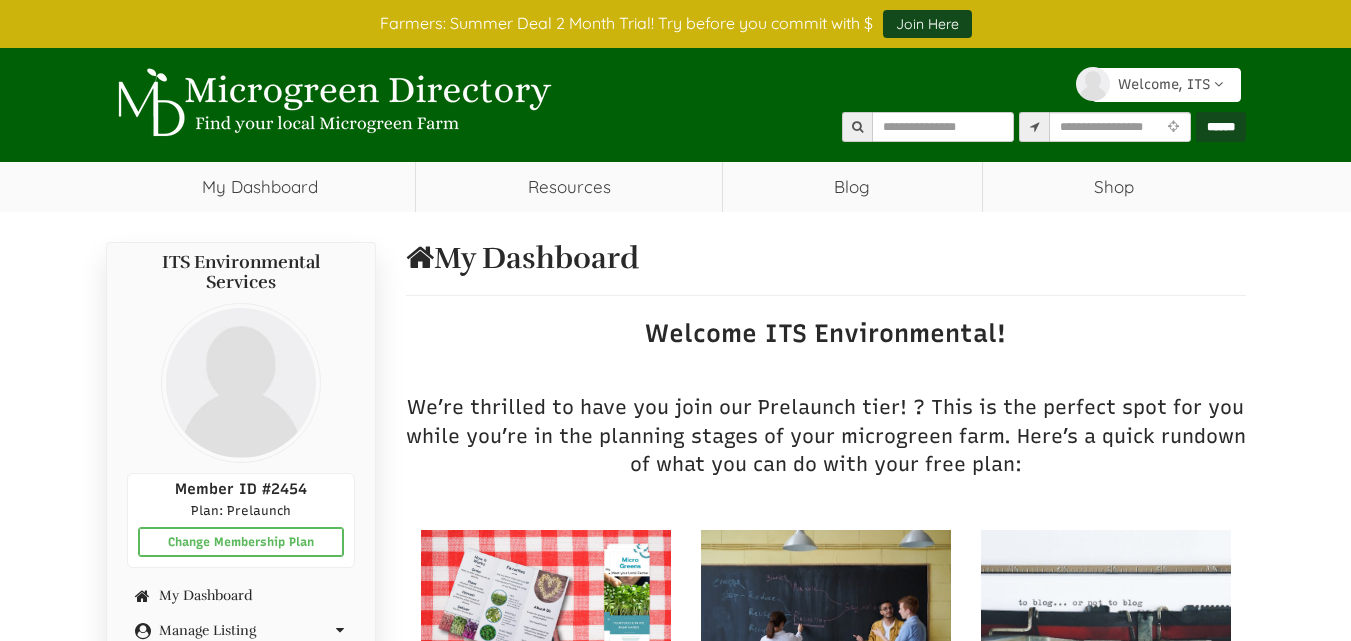 select 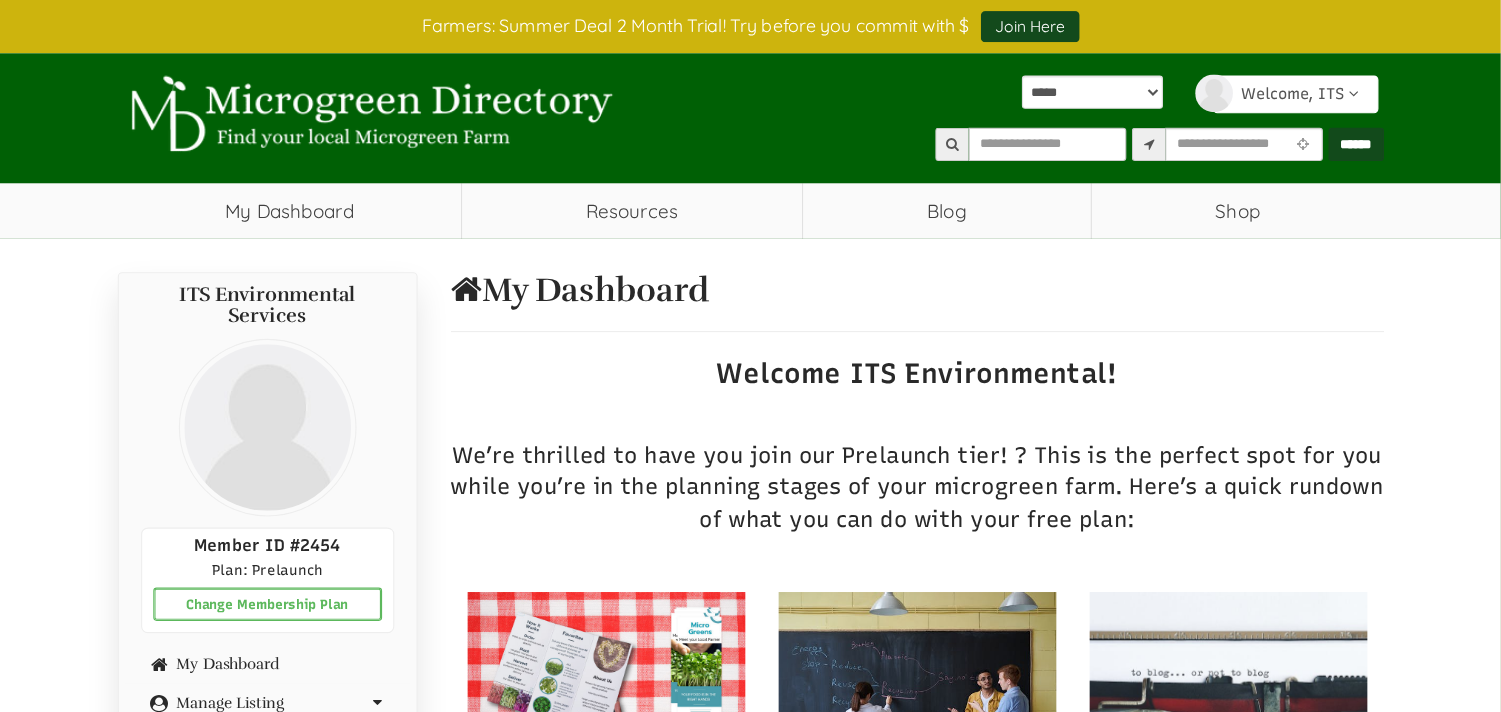 scroll, scrollTop: 0, scrollLeft: 0, axis: both 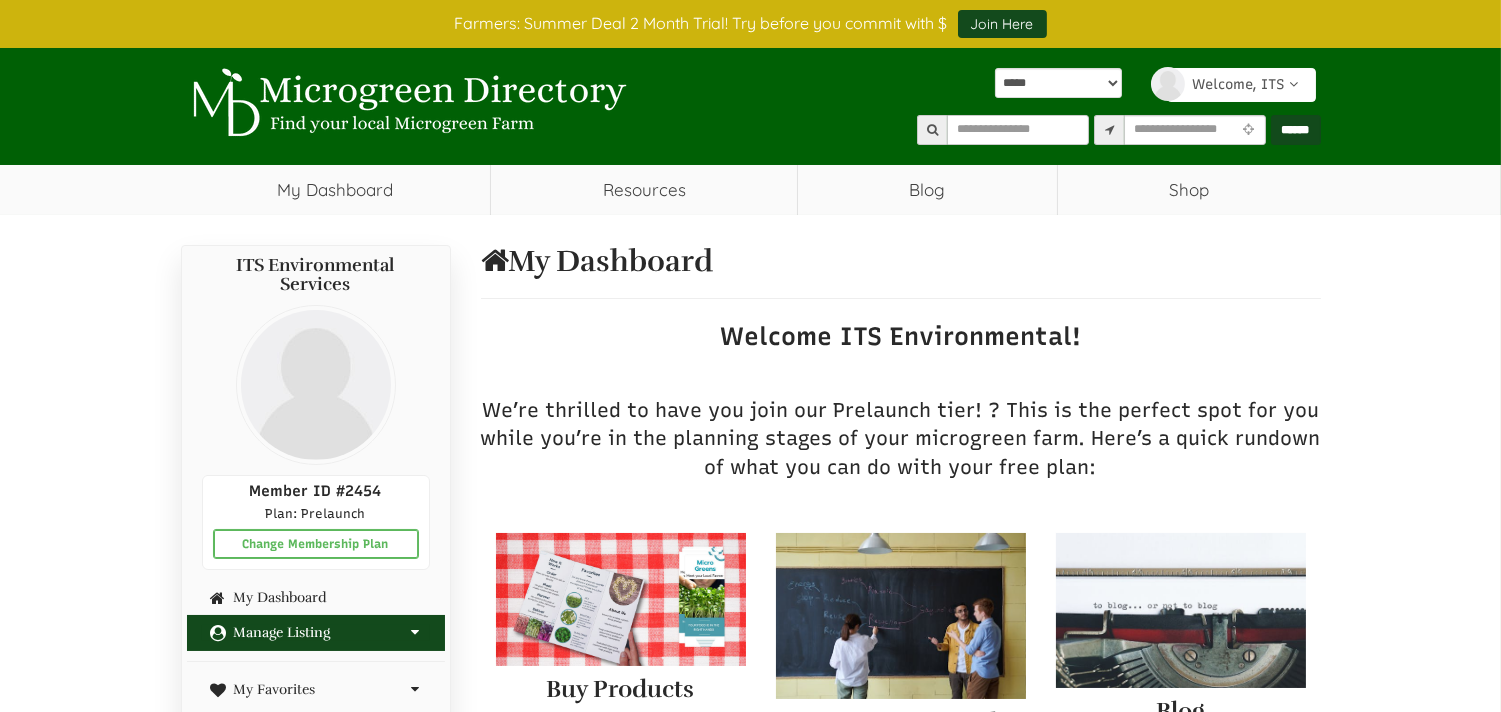 click on "Manage Listing" at bounding box center (316, 632) 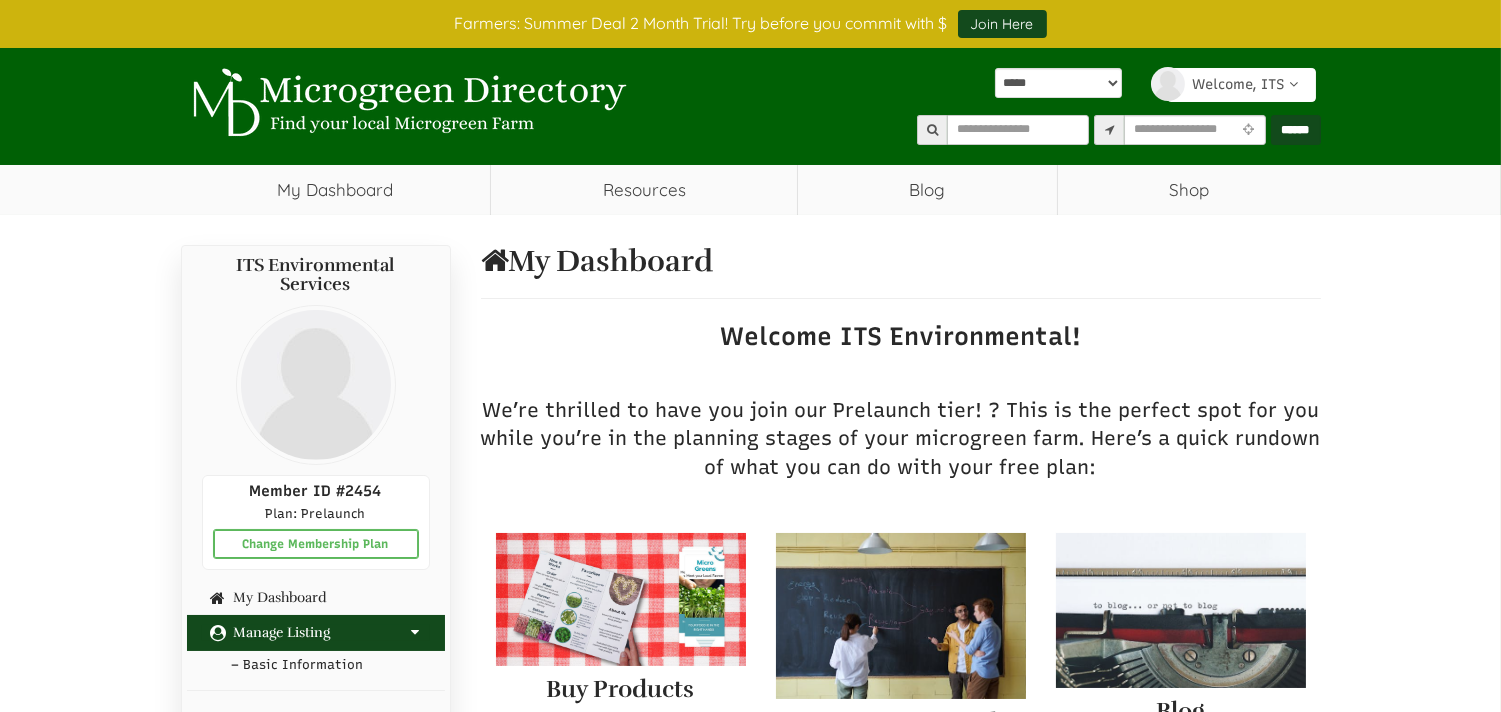 click on "–  Basic Information" at bounding box center [316, 665] 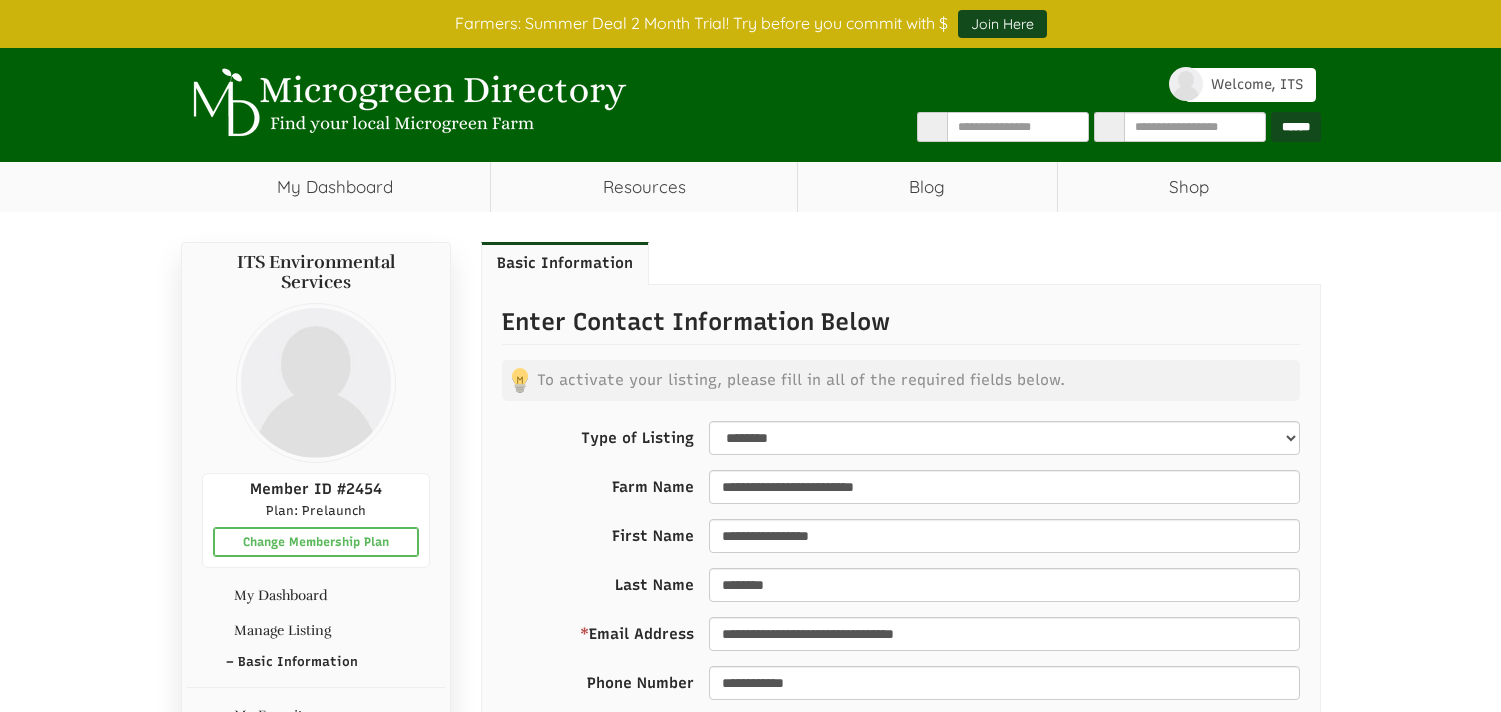 select 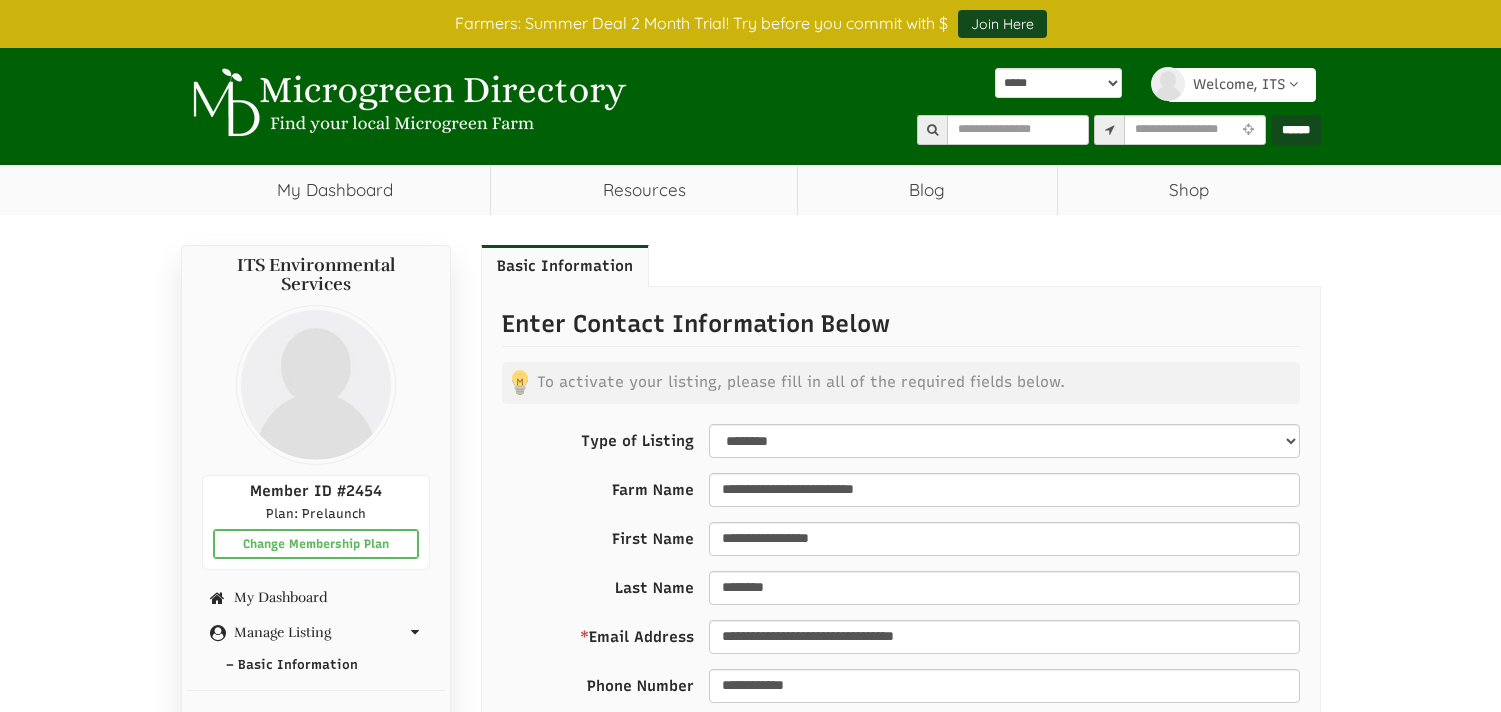 scroll, scrollTop: 0, scrollLeft: 0, axis: both 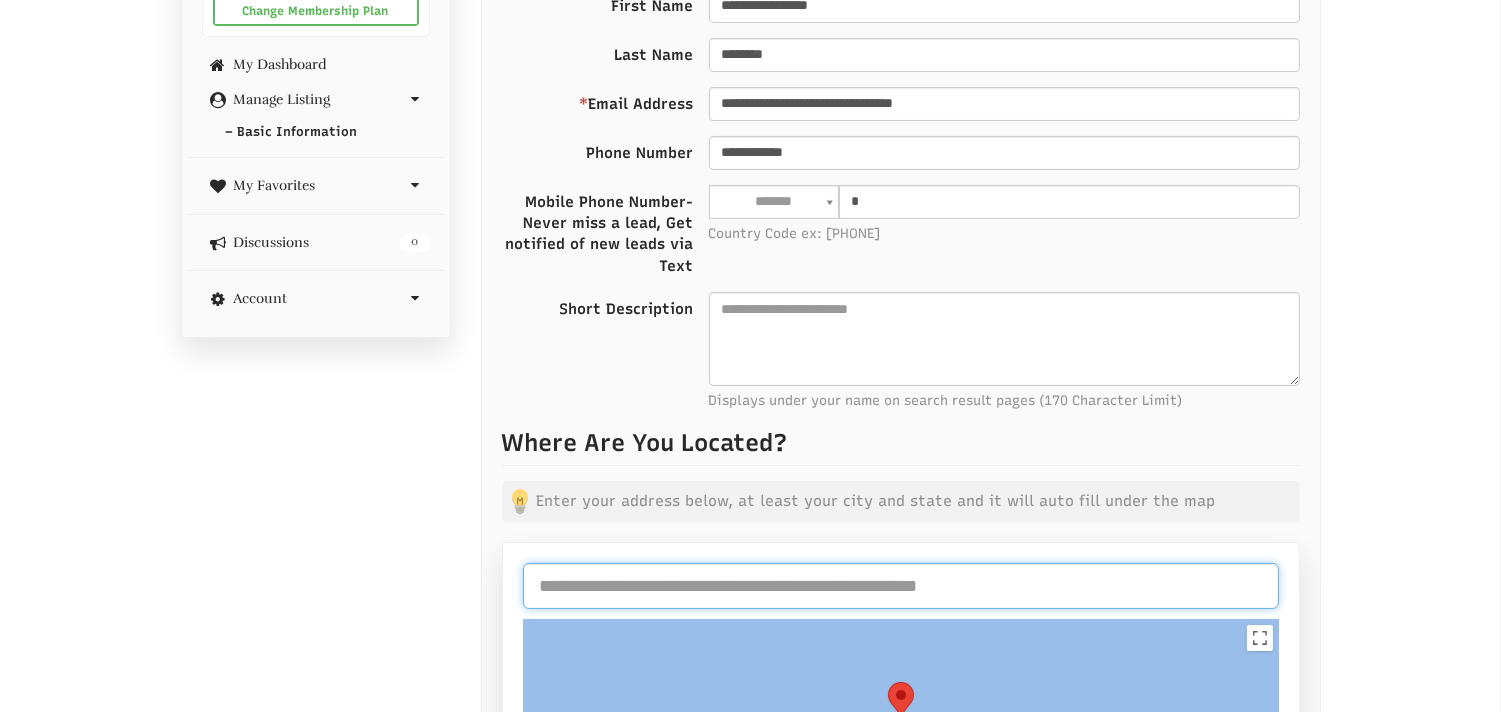 click at bounding box center [901, 586] 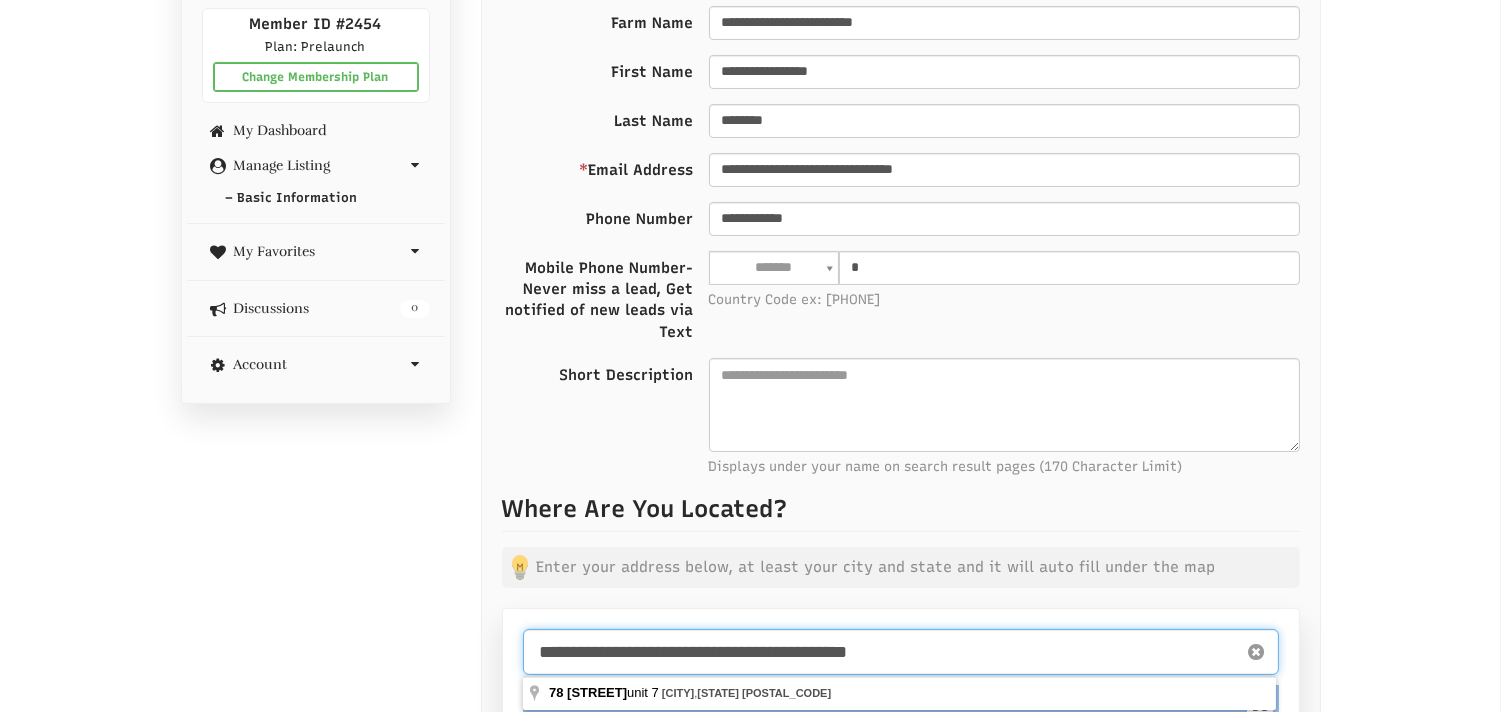 scroll, scrollTop: 478, scrollLeft: 0, axis: vertical 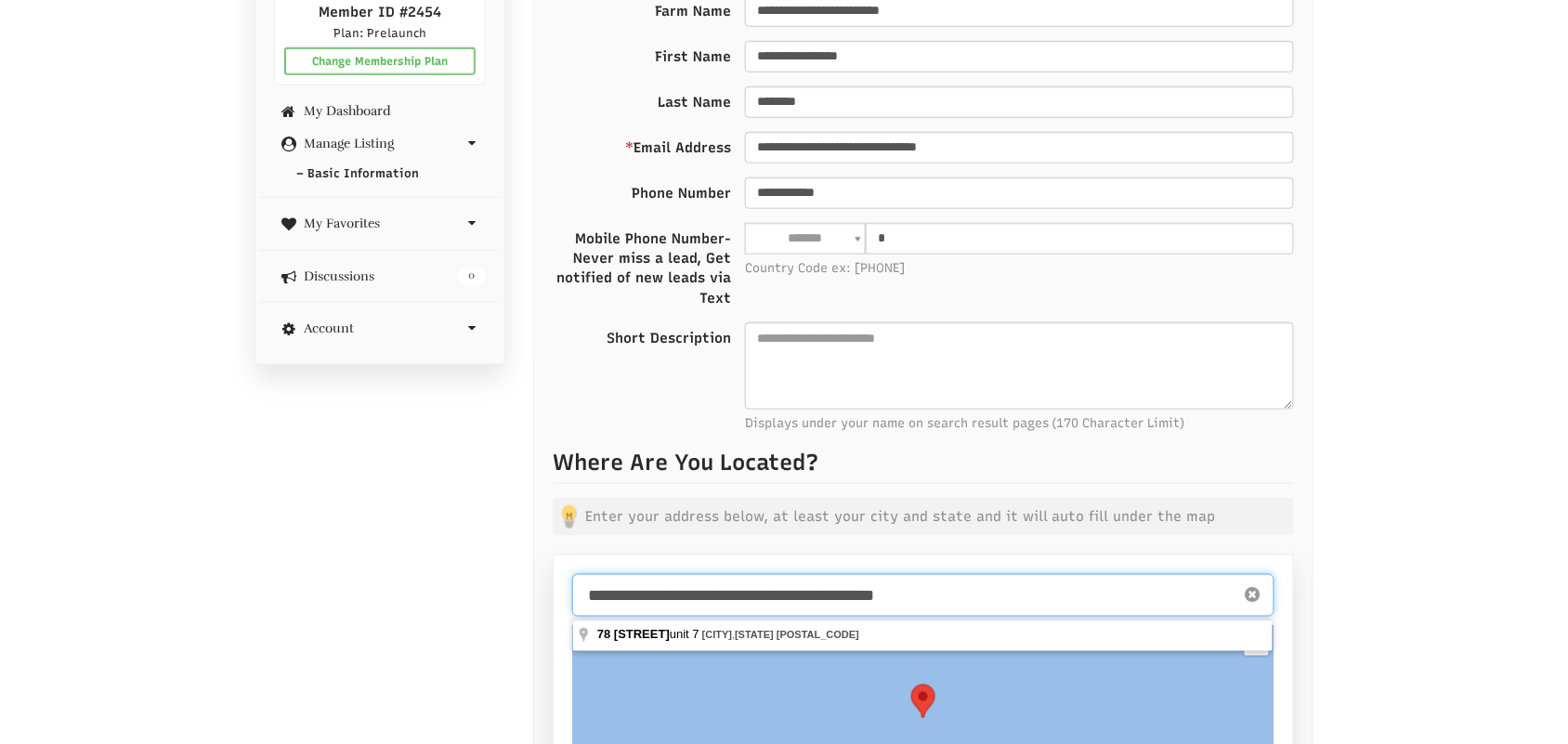 click on "**********" at bounding box center (923, 595) 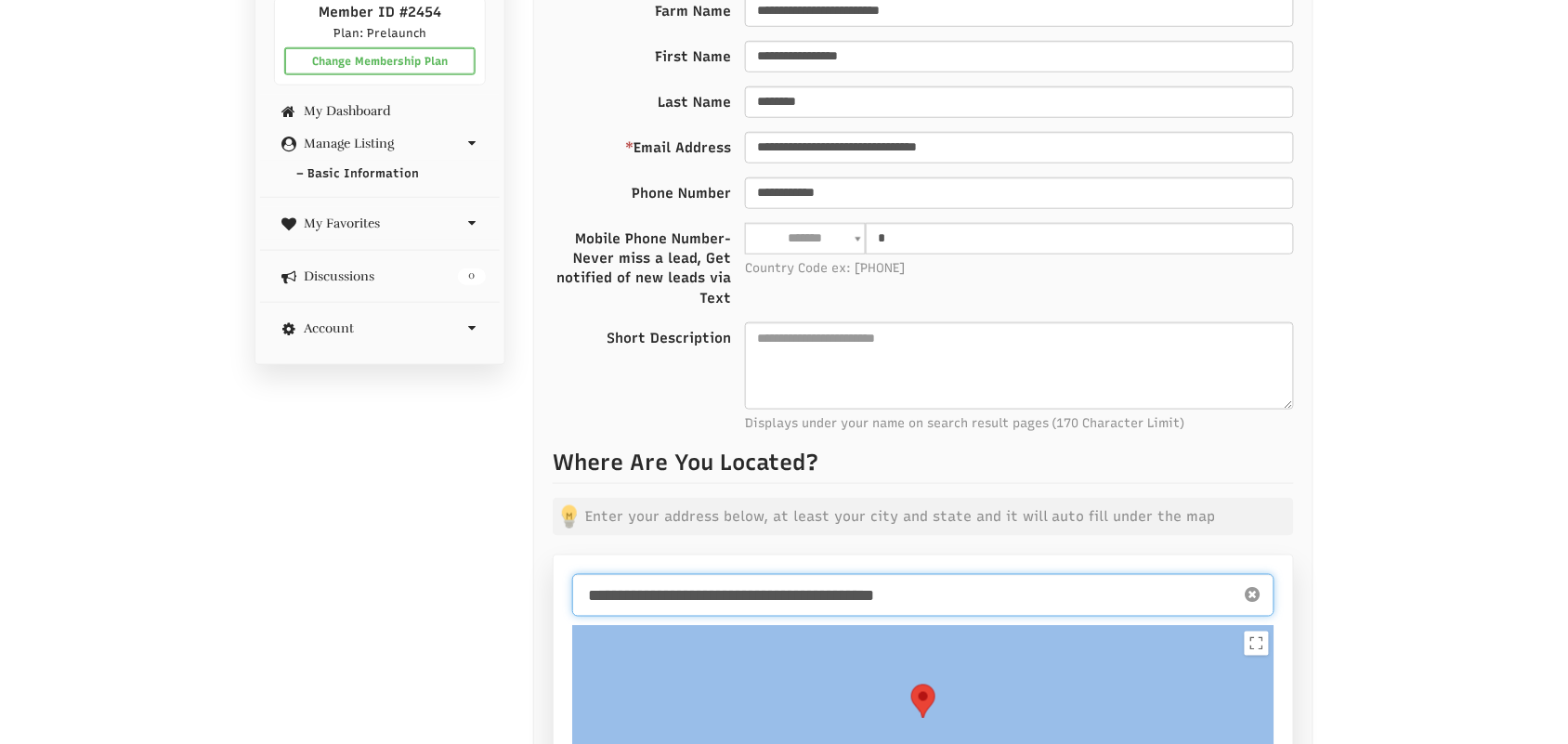 type on "**********" 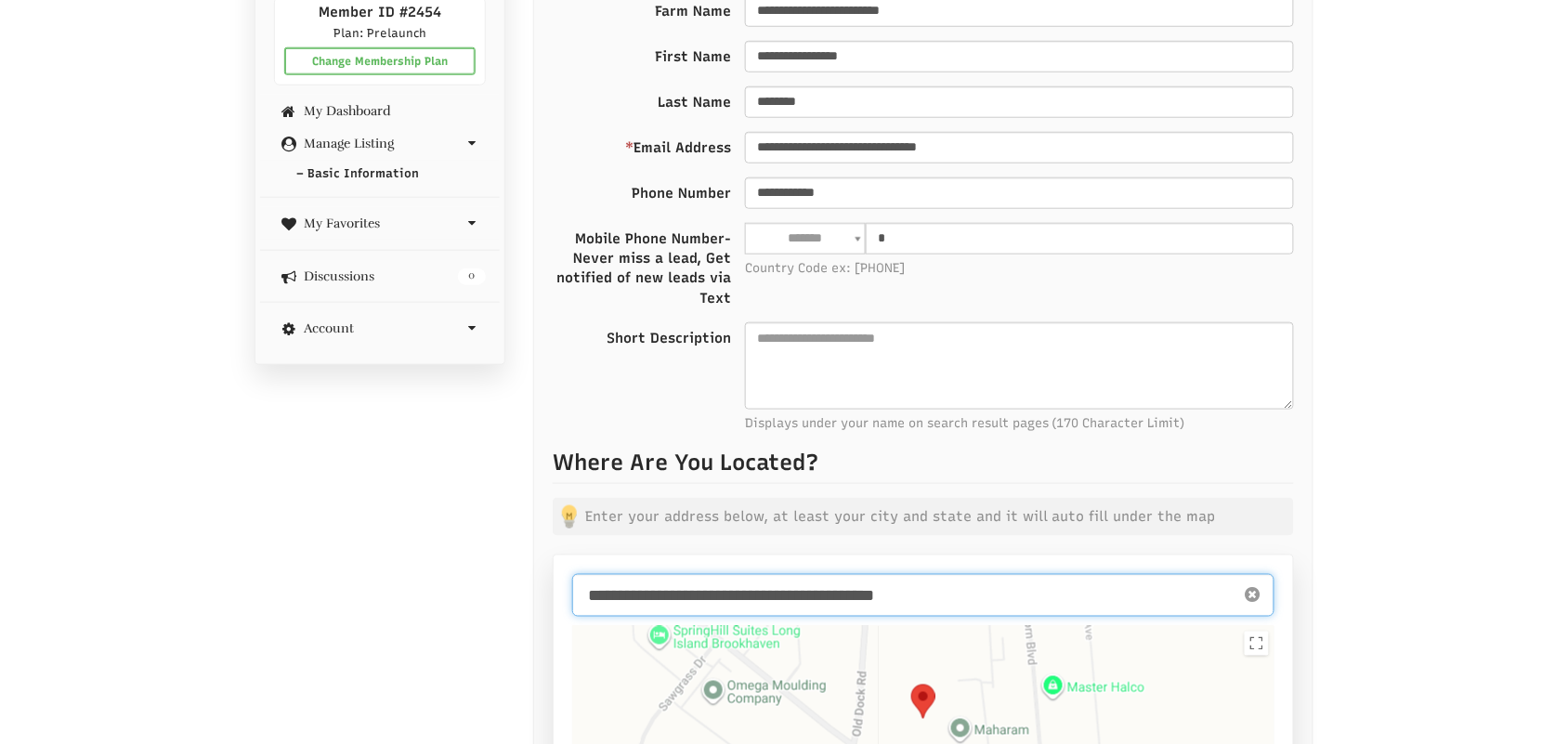 type on "**********" 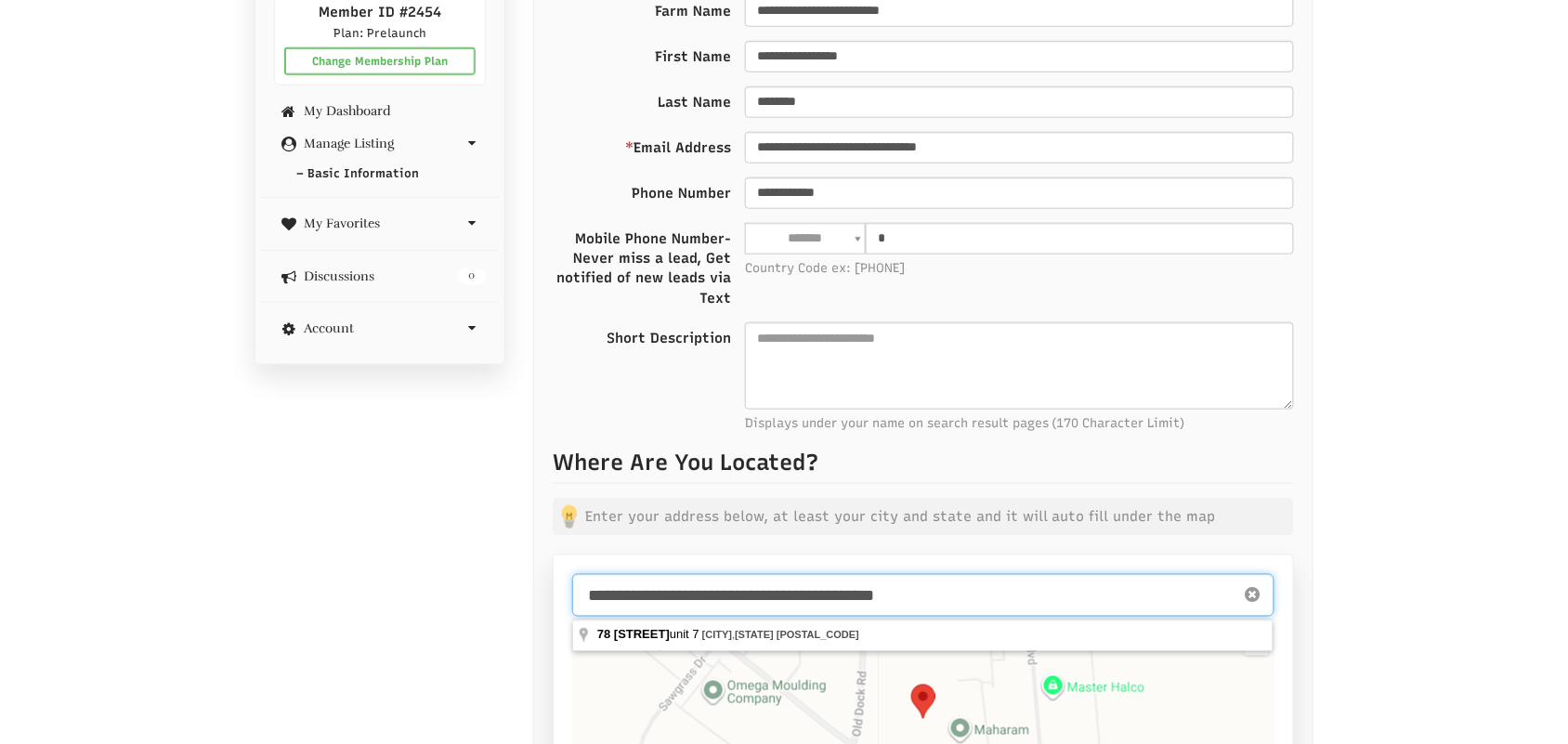 scroll, scrollTop: 439, scrollLeft: 0, axis: vertical 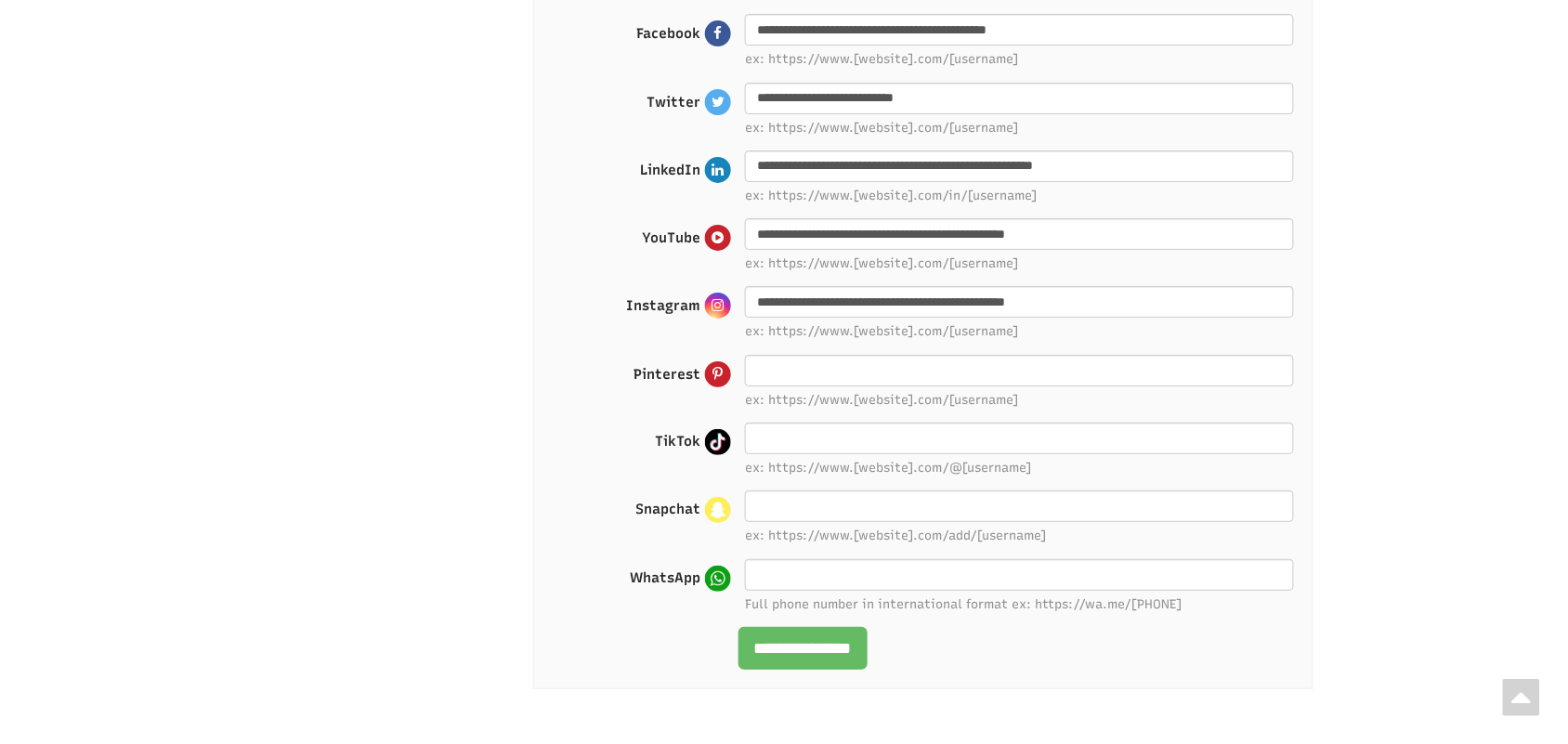 click on "**********" at bounding box center [803, 648] 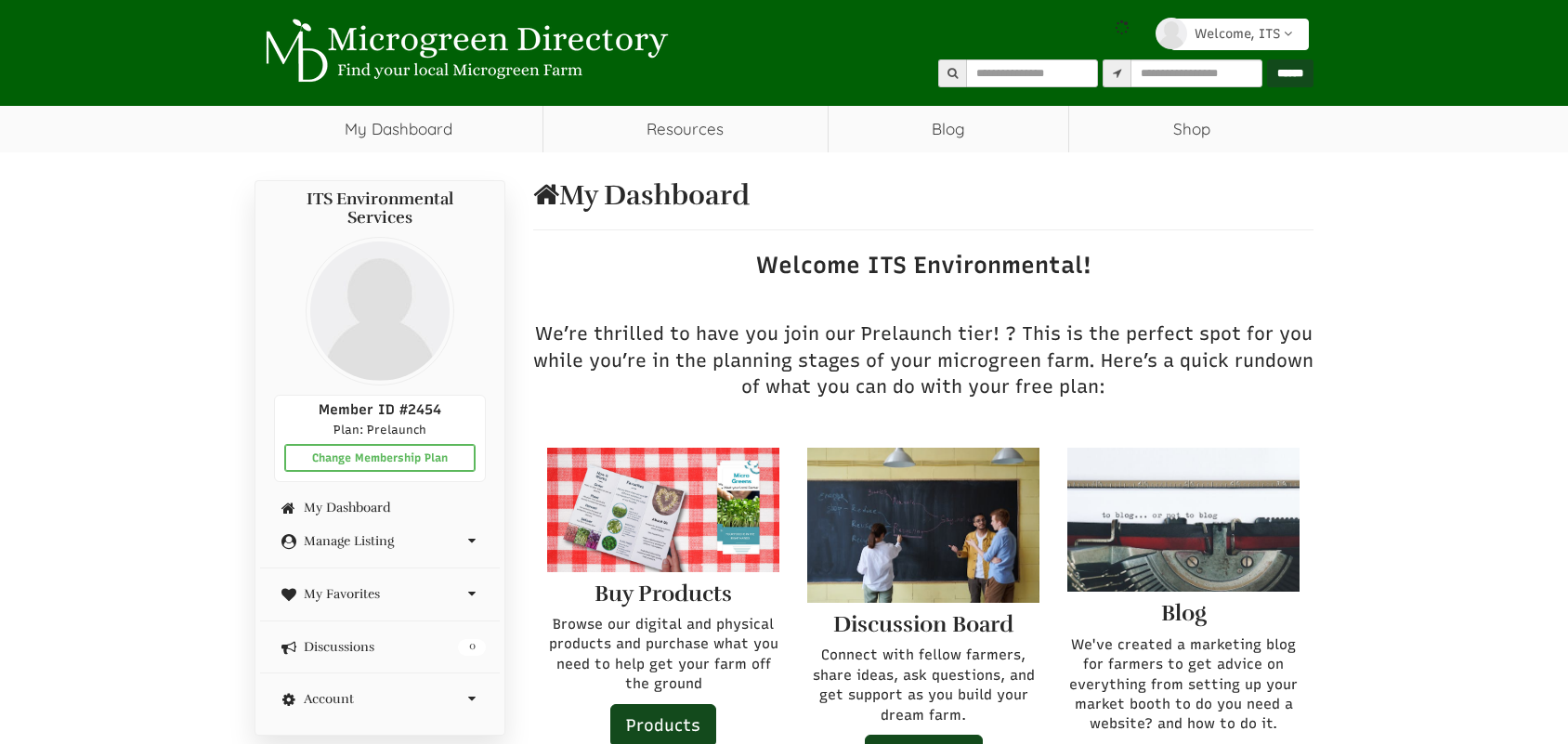 scroll, scrollTop: 0, scrollLeft: 0, axis: both 